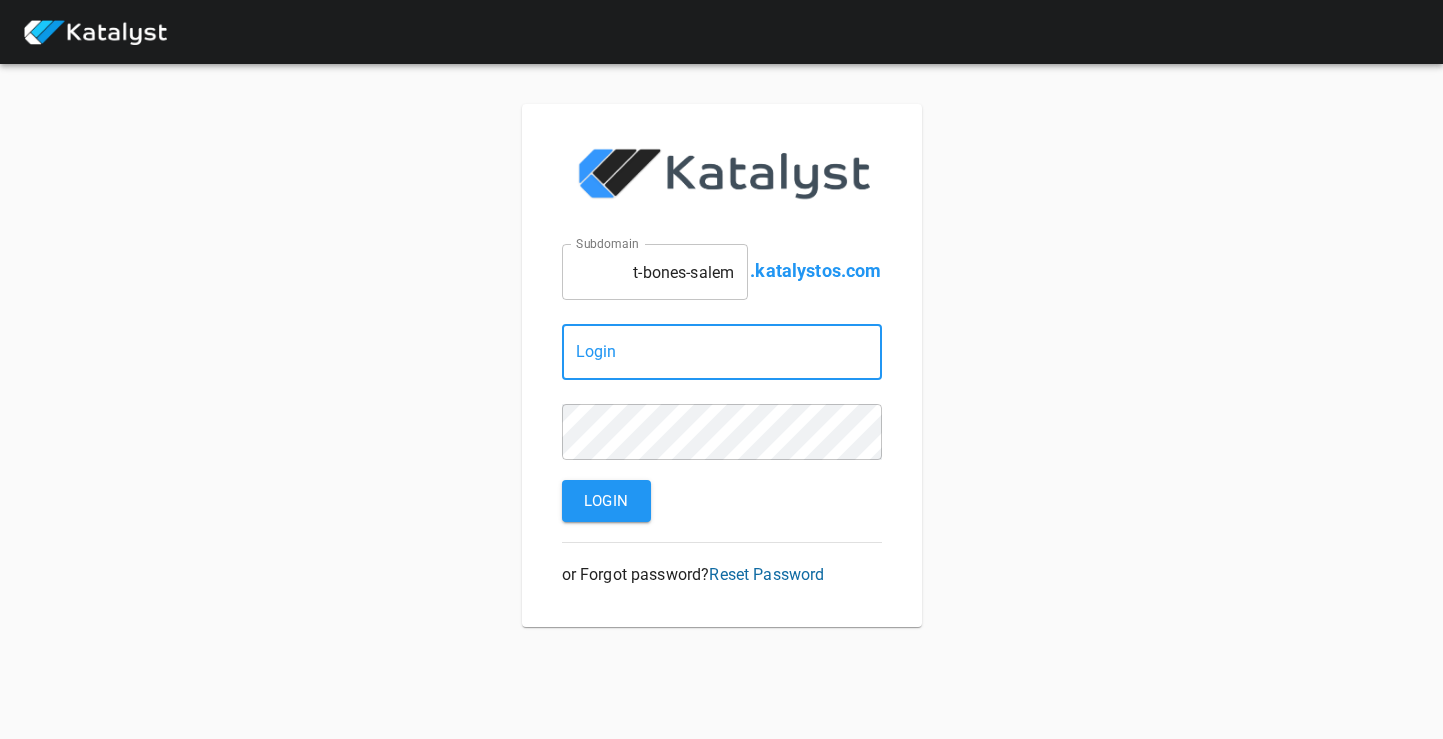 scroll, scrollTop: 0, scrollLeft: 0, axis: both 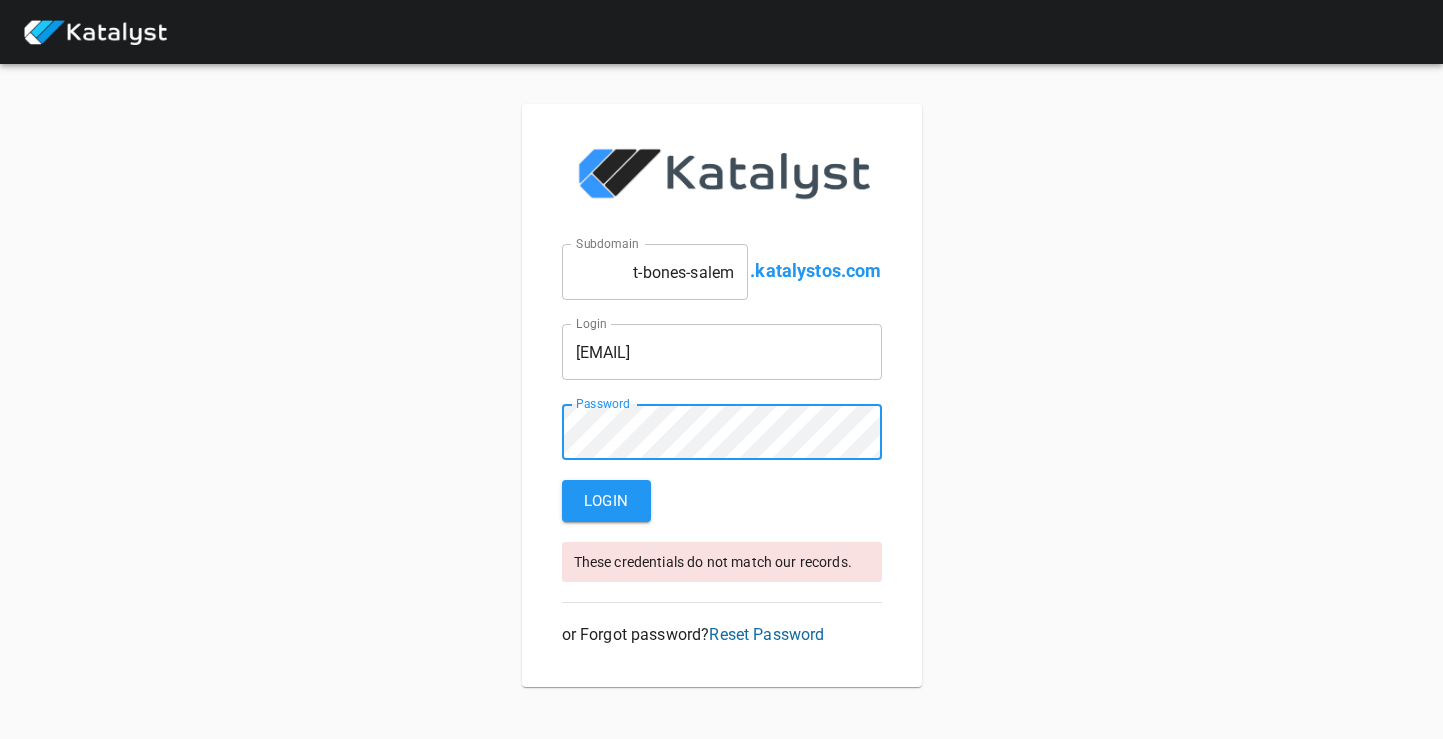 click on "[EMAIL]" at bounding box center (655, 272) 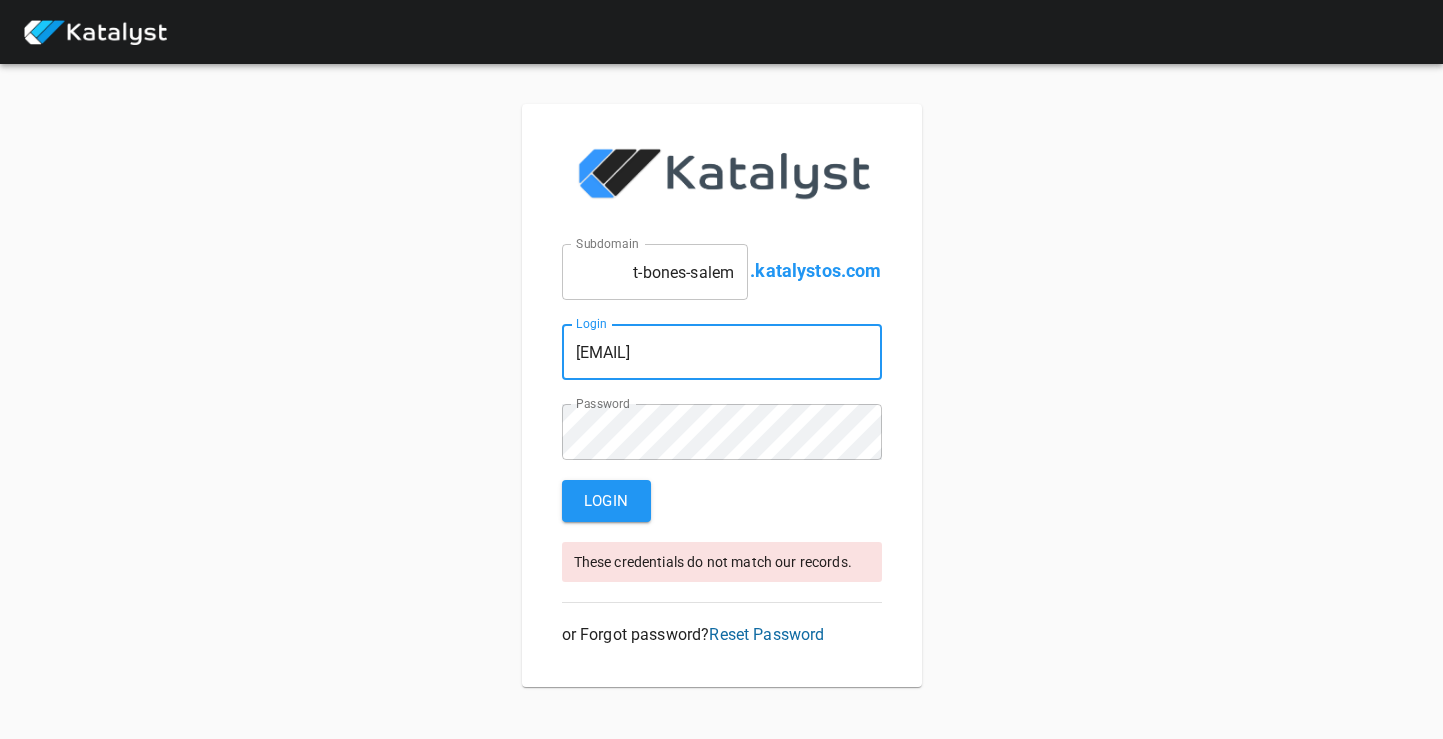 type on "[EMAIL]" 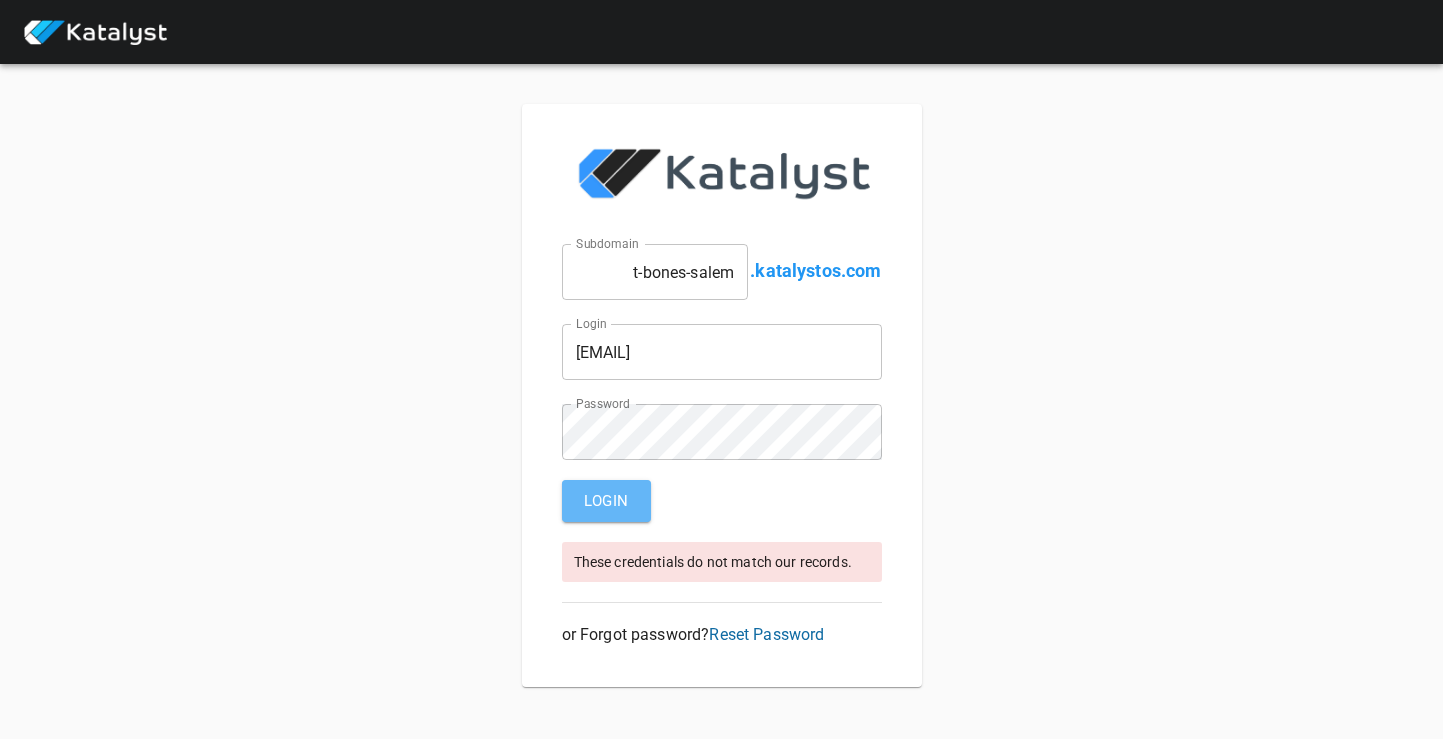 click on "Login" at bounding box center [606, 501] 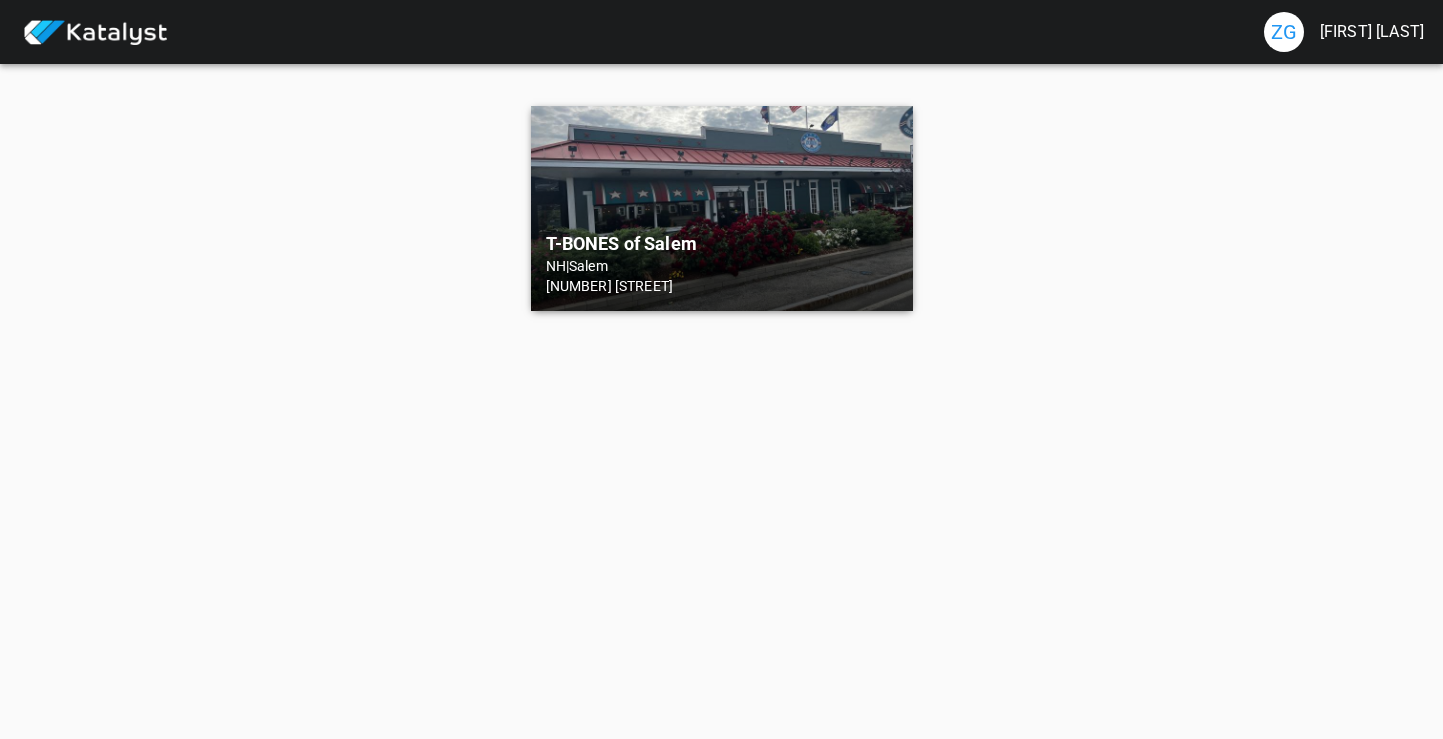 scroll, scrollTop: 0, scrollLeft: 0, axis: both 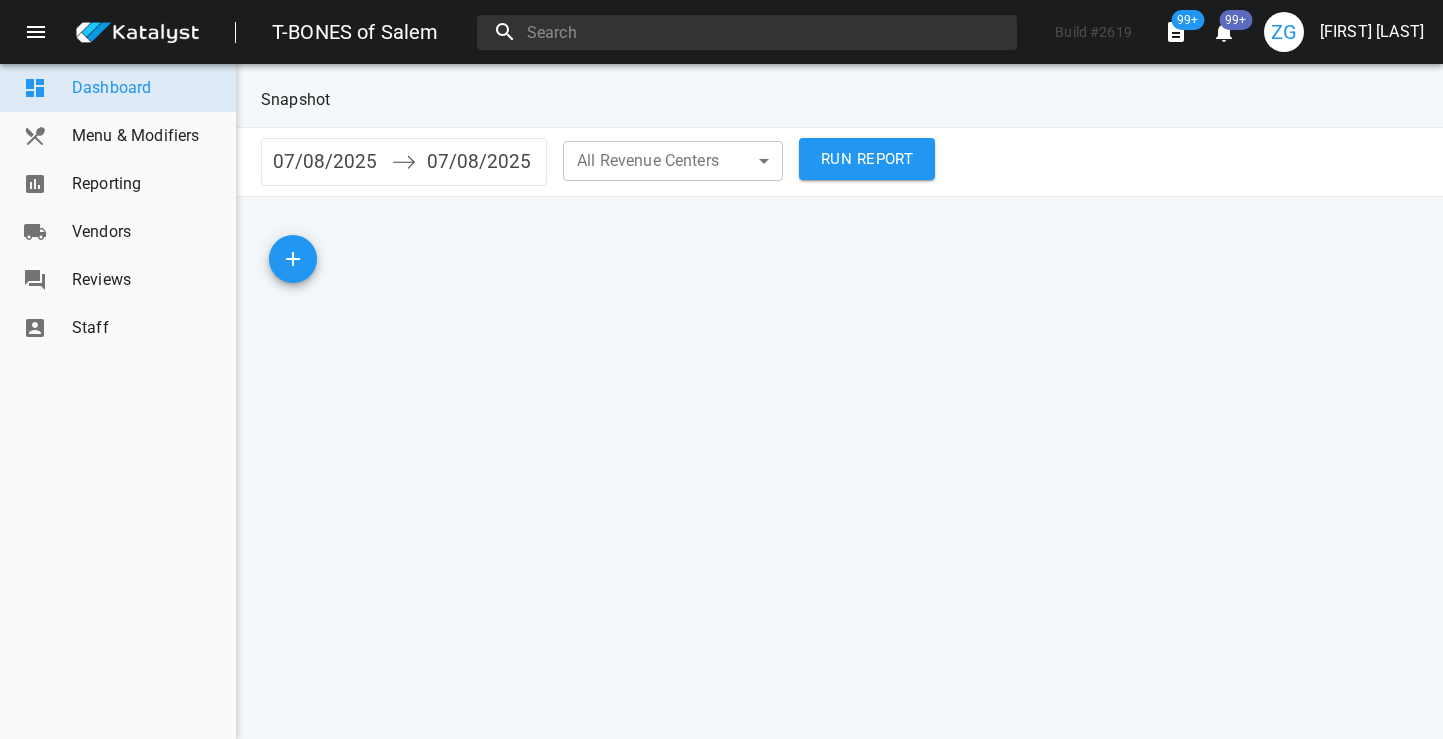 click on "Reporting" at bounding box center (146, 184) 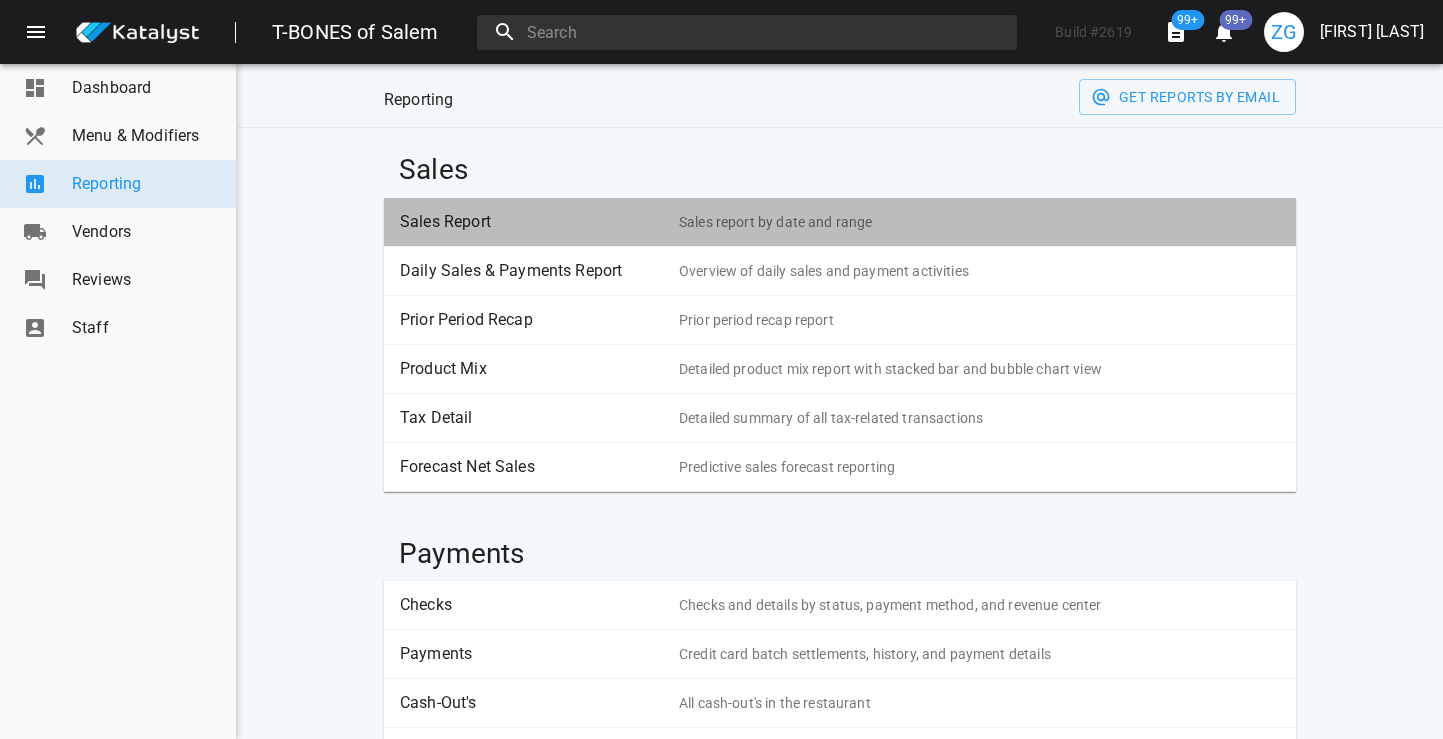 click on "Sales Report" at bounding box center [532, 222] 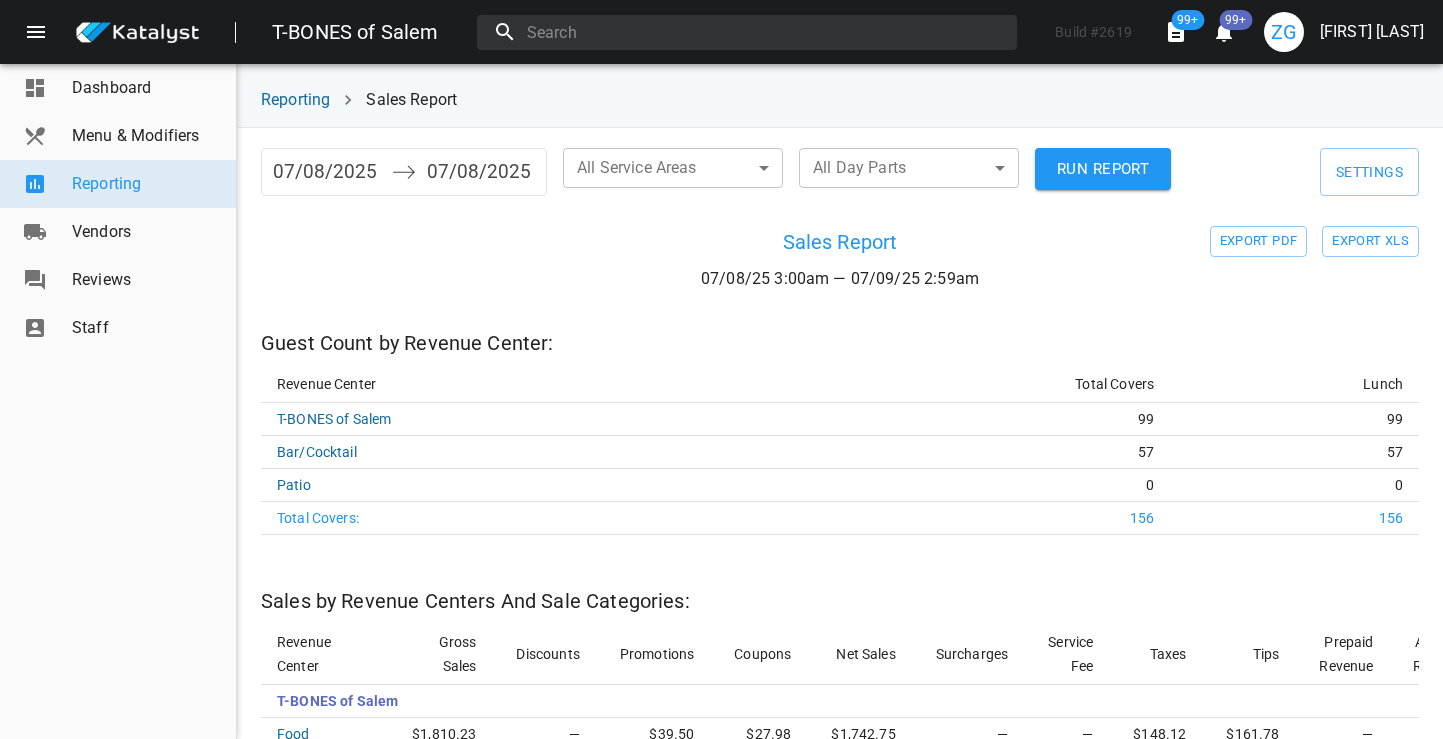 click on "07/08/2025" at bounding box center (327, 172) 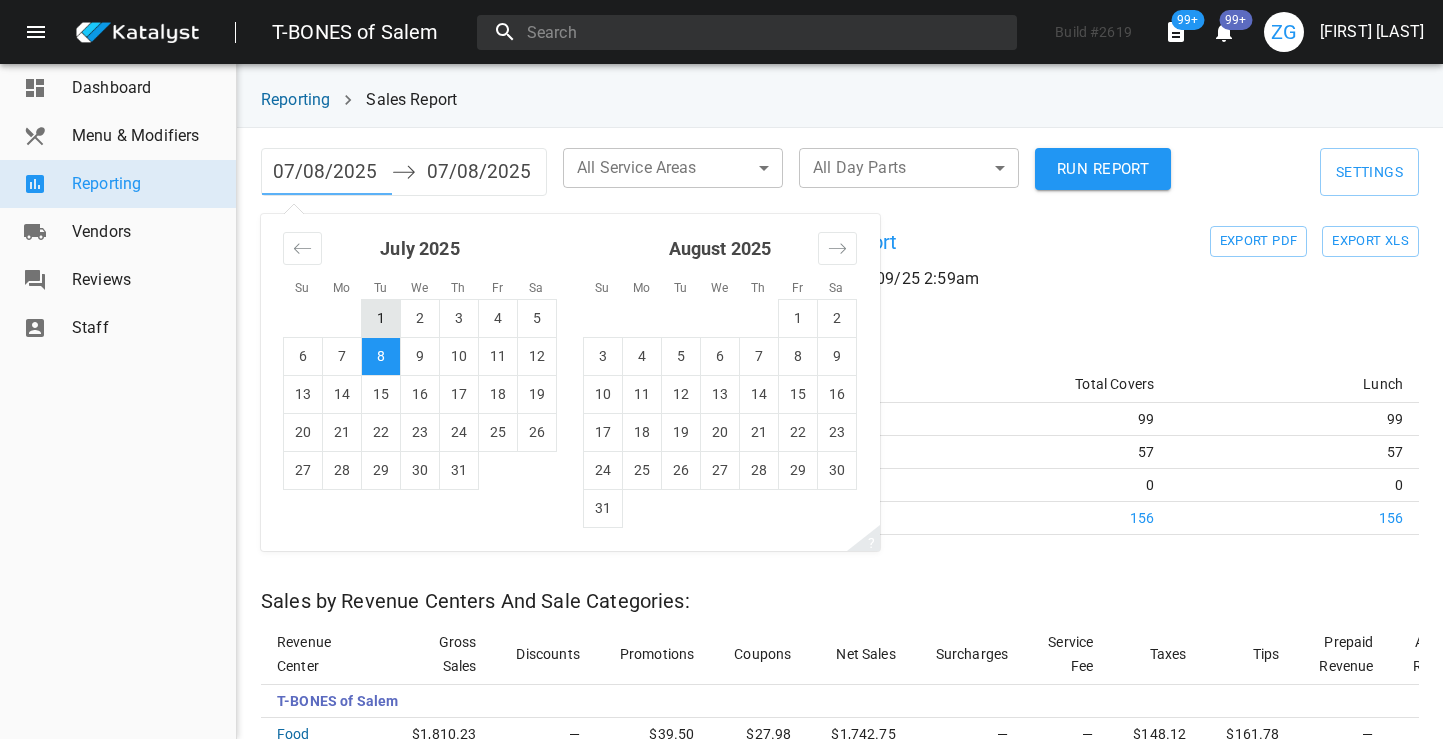 click on "1" at bounding box center [381, 318] 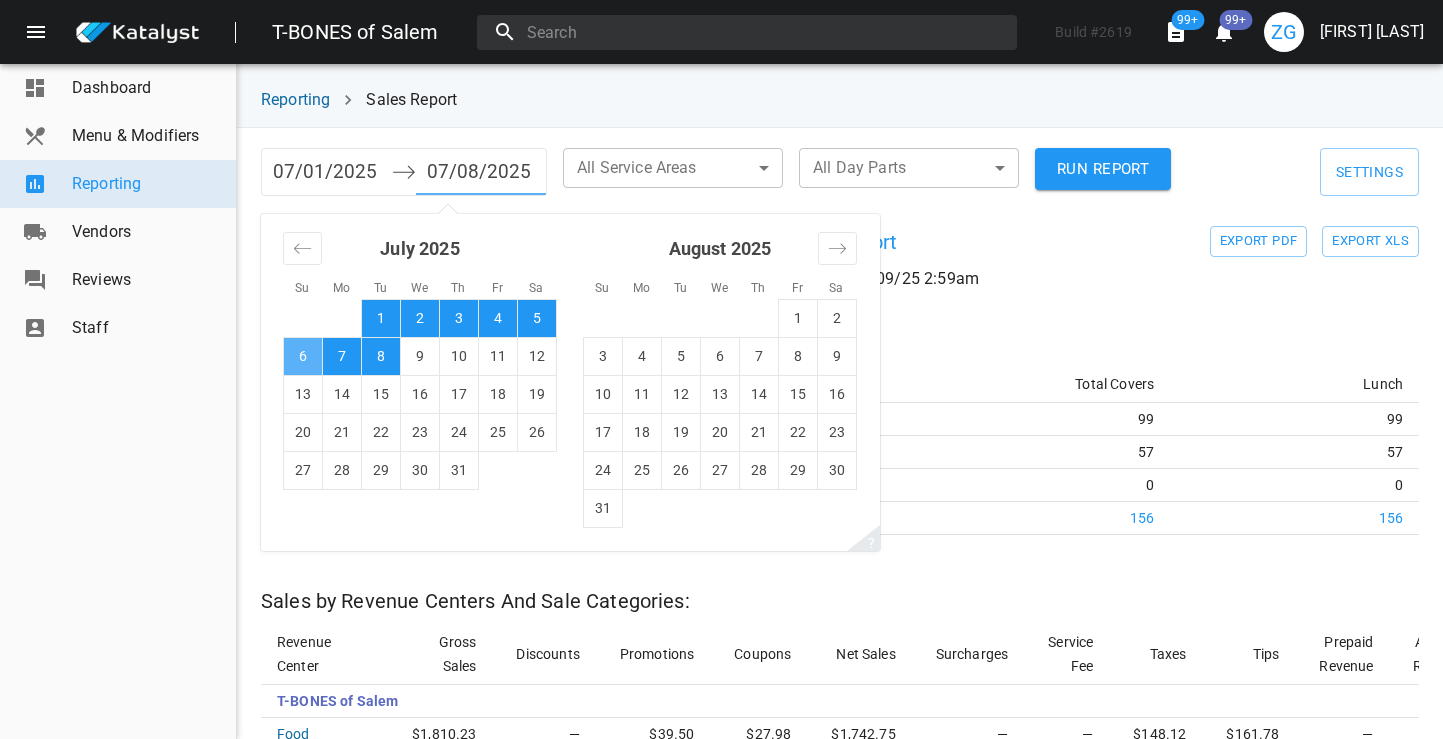 click on "6" at bounding box center [303, 356] 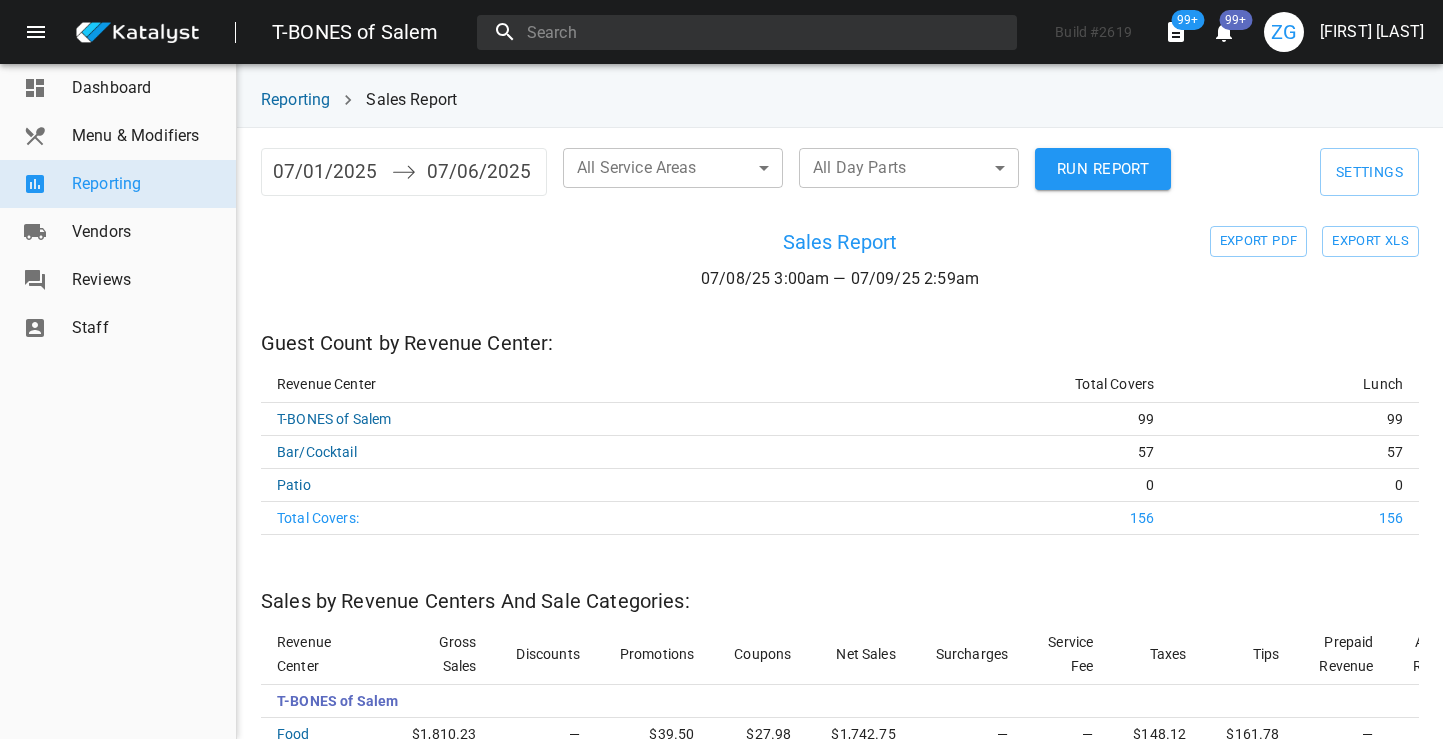 click on "RUN REPORT" at bounding box center [1103, 169] 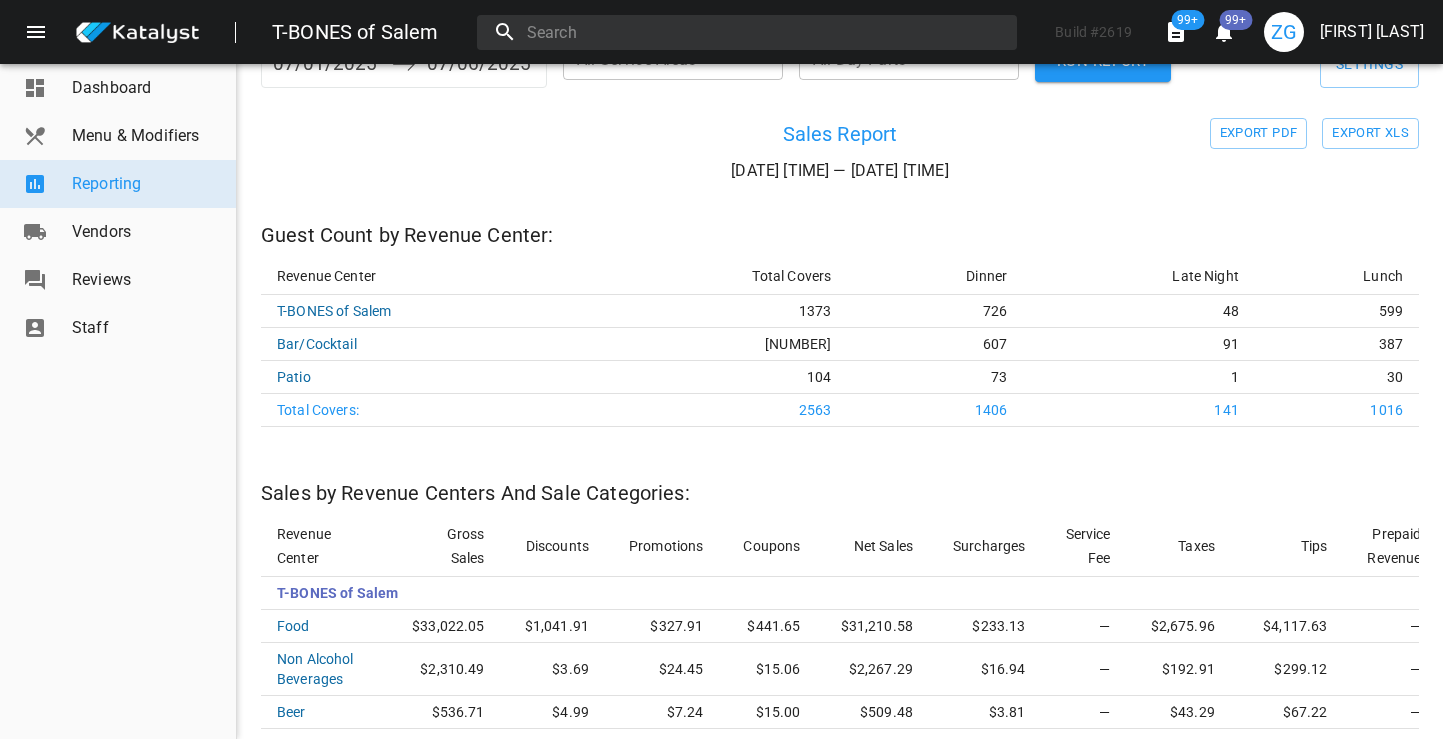 scroll, scrollTop: 0, scrollLeft: 0, axis: both 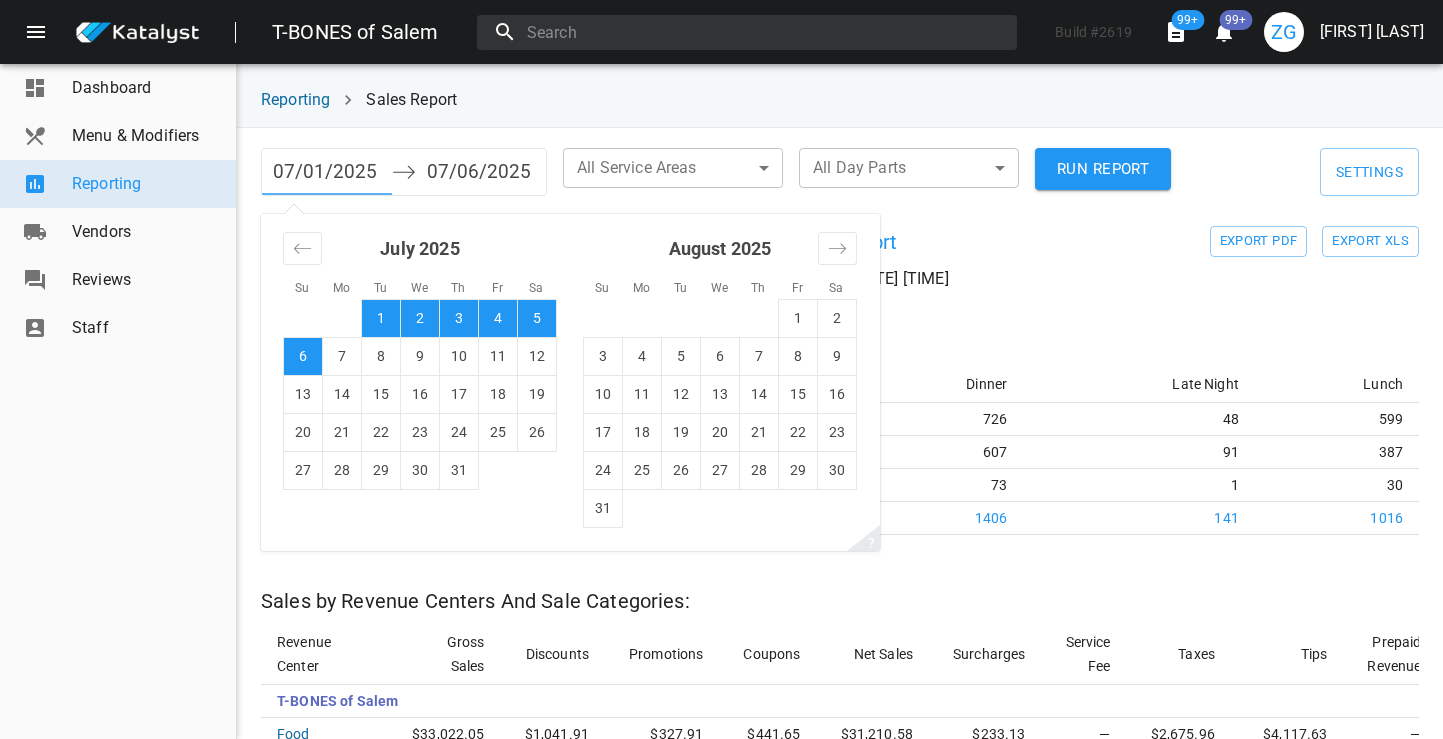 click on "07/01/2025" at bounding box center [327, 172] 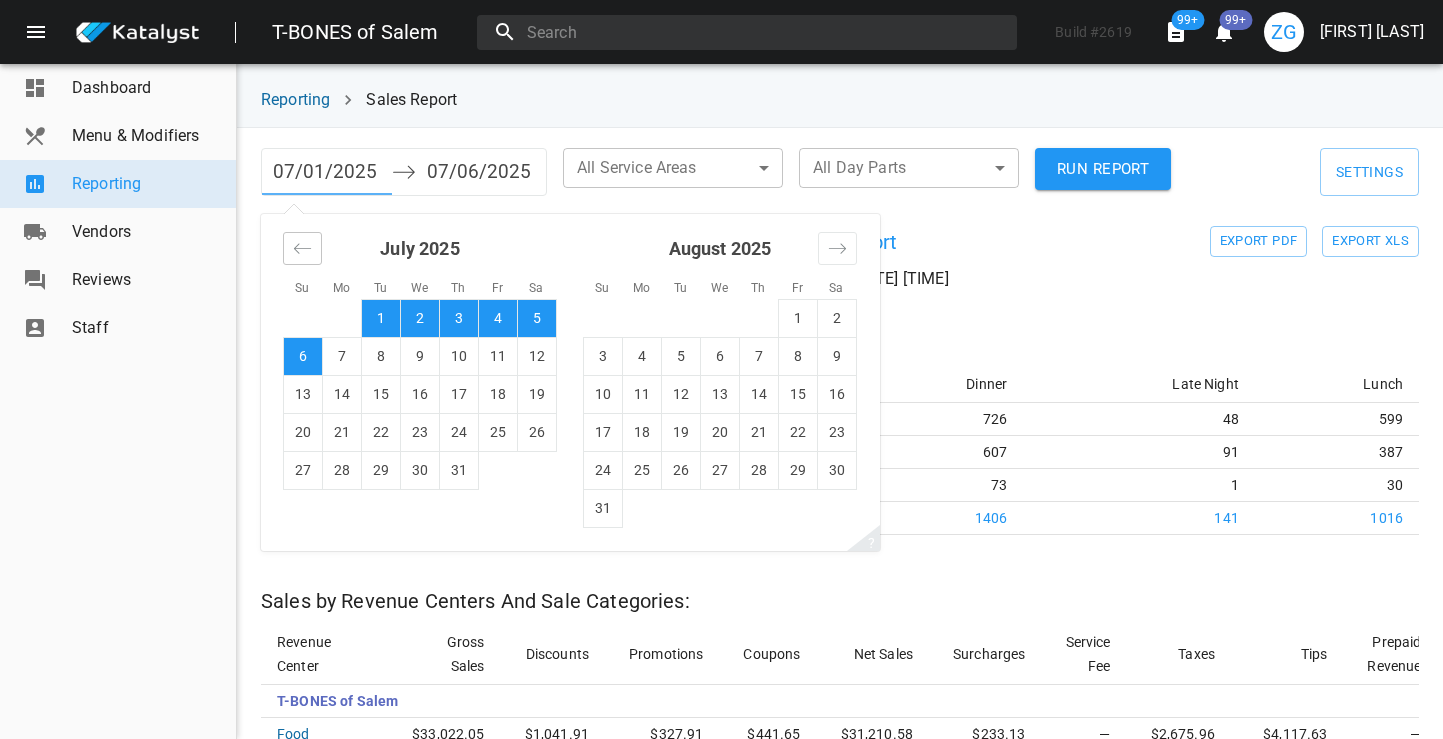click at bounding box center (302, 248) 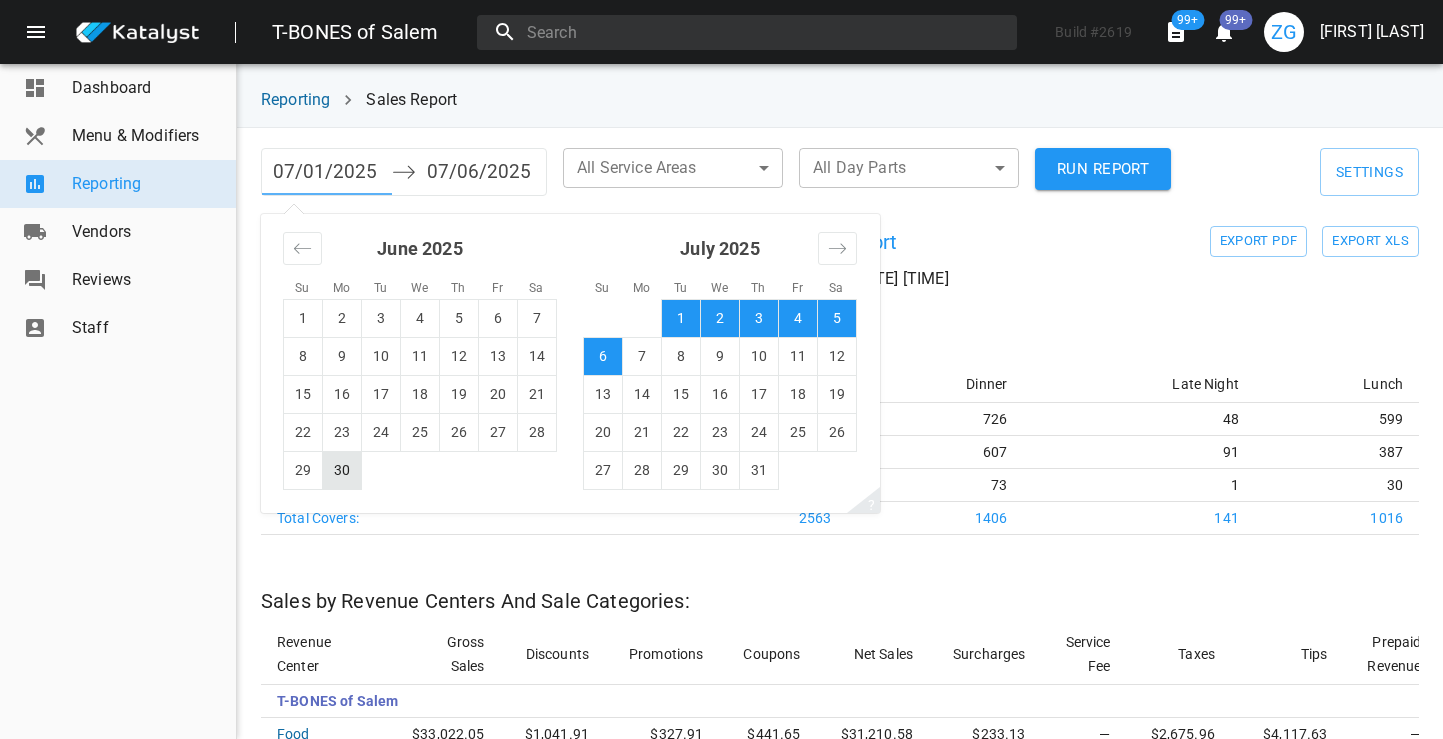 click on "30" at bounding box center (342, 470) 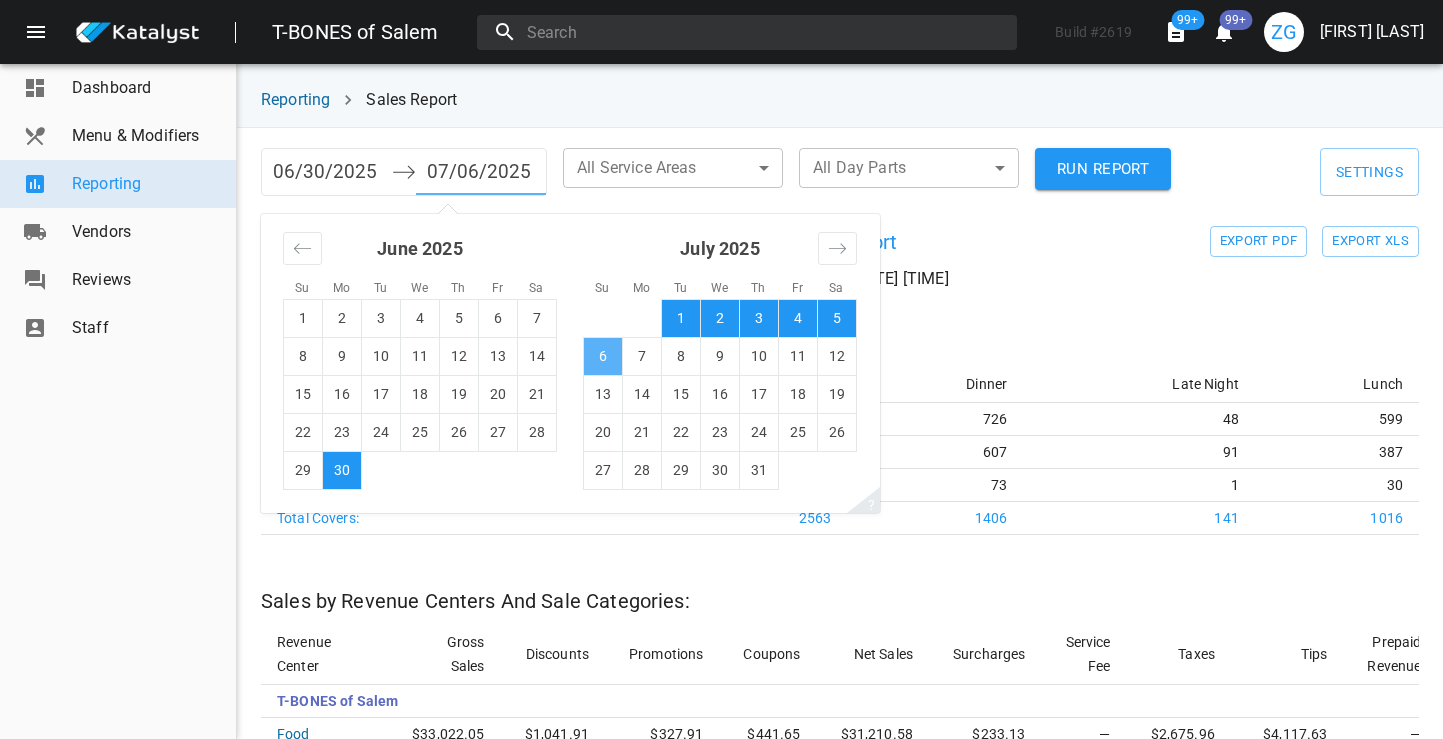 click on "6" at bounding box center (603, 356) 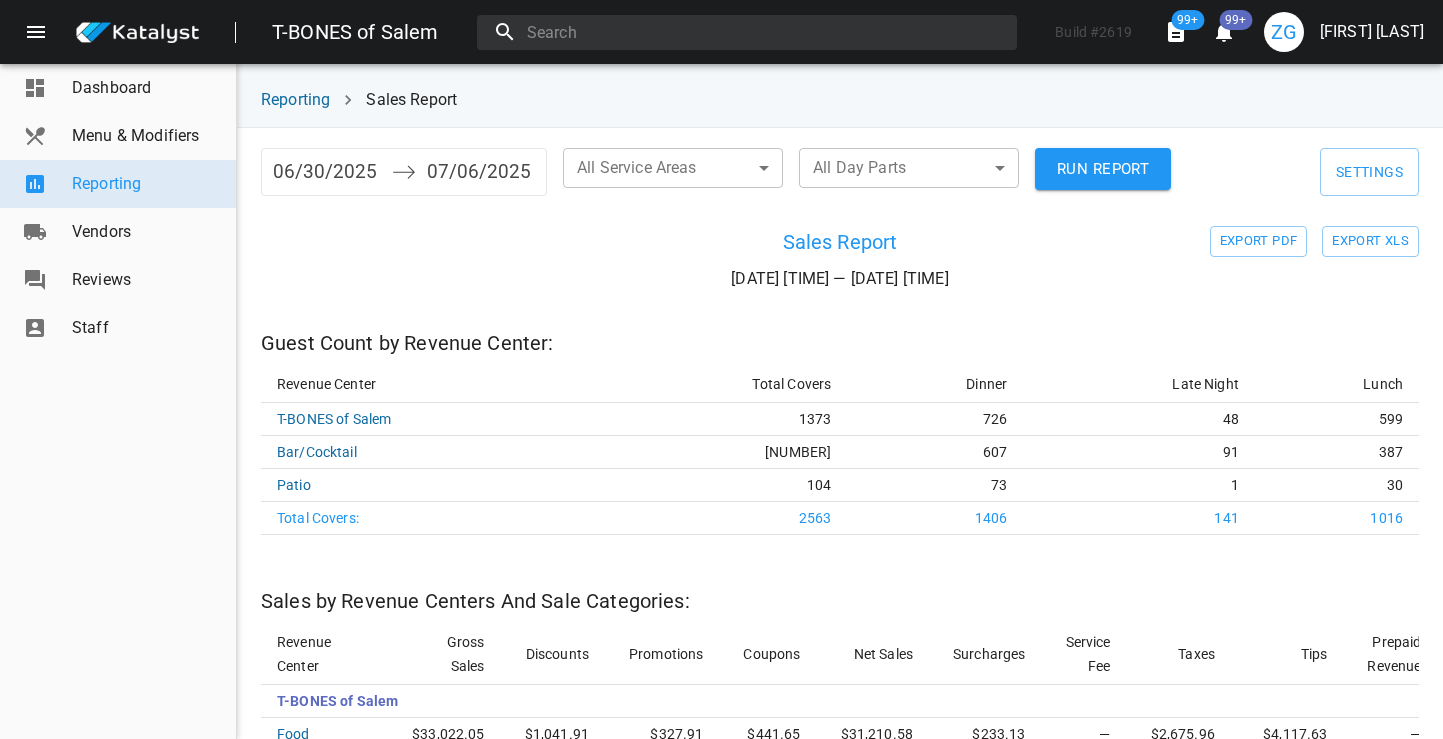 click on "RUN REPORT" at bounding box center (1103, 169) 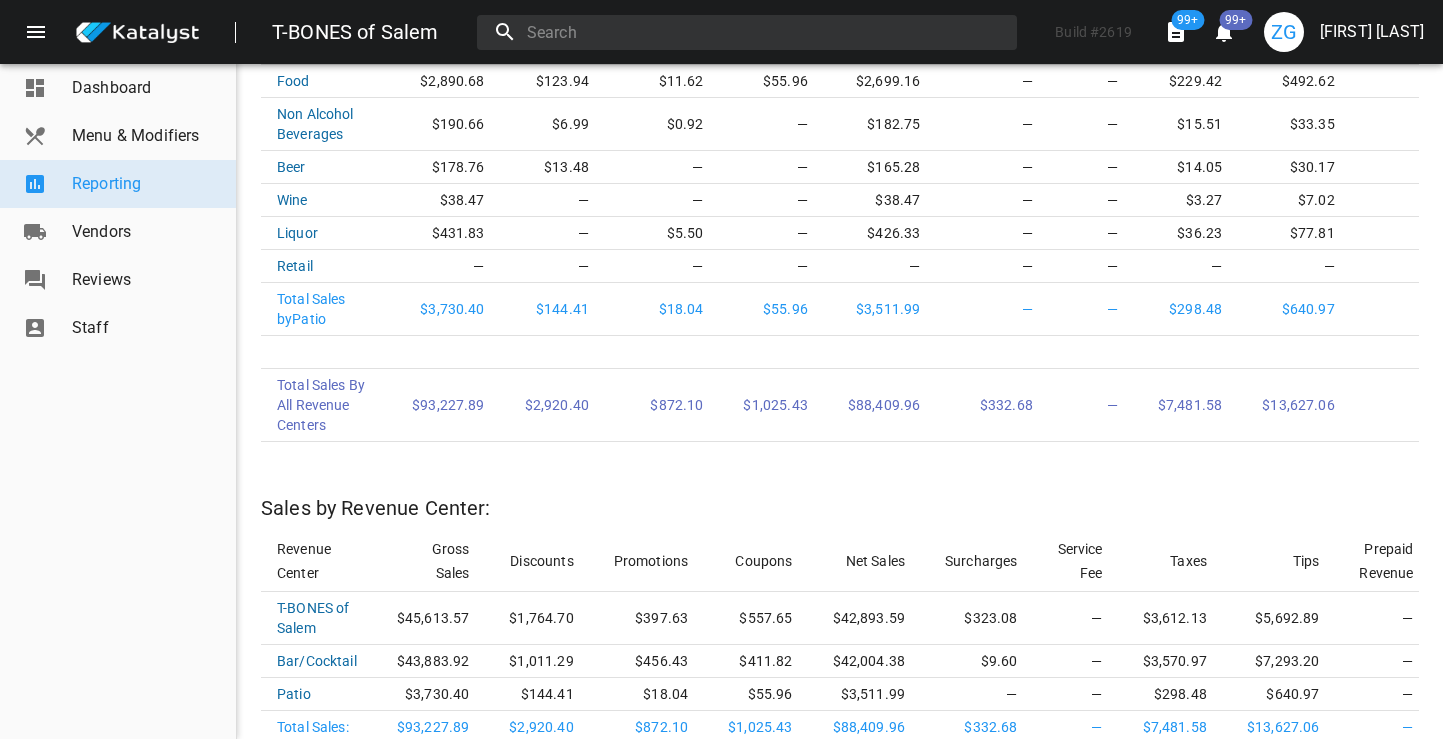 scroll, scrollTop: 1409, scrollLeft: 0, axis: vertical 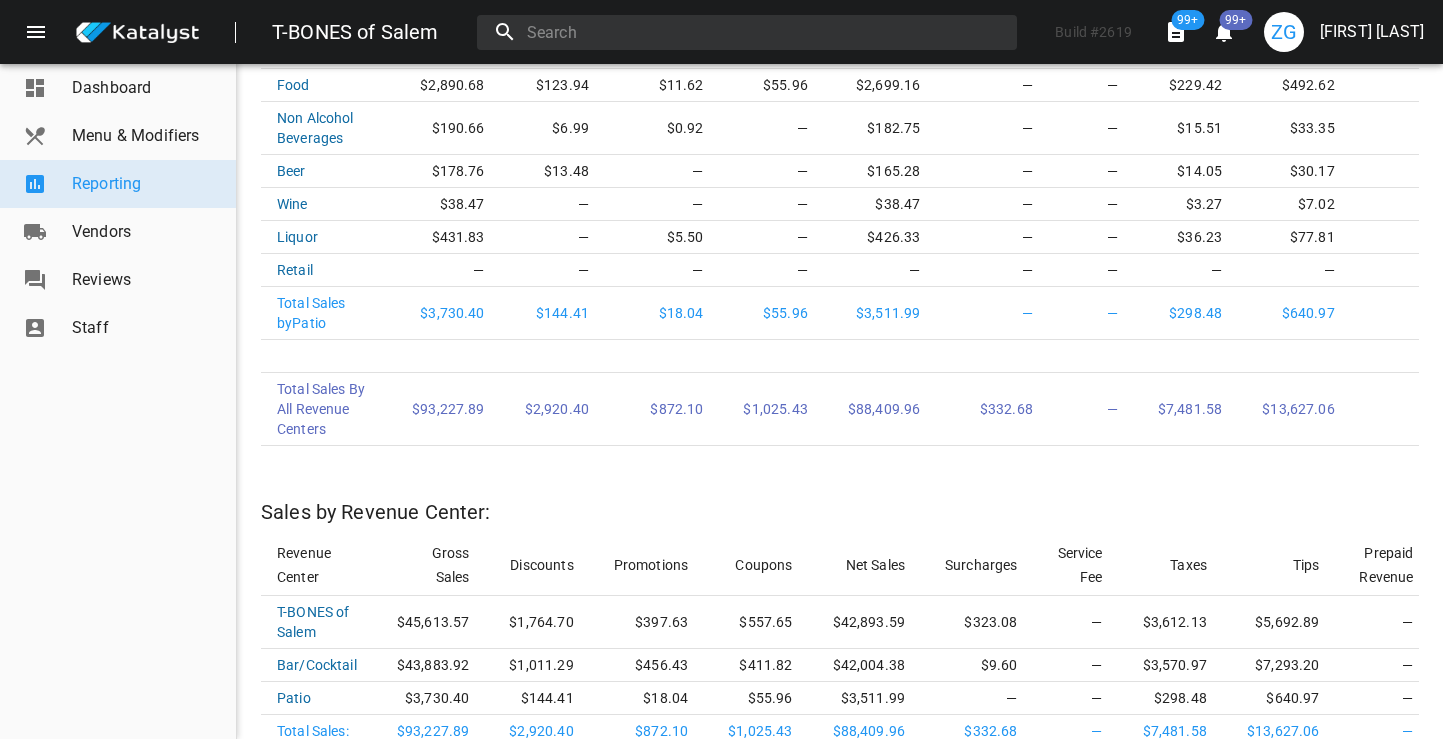click on "$332.68" at bounding box center (1000, 409) 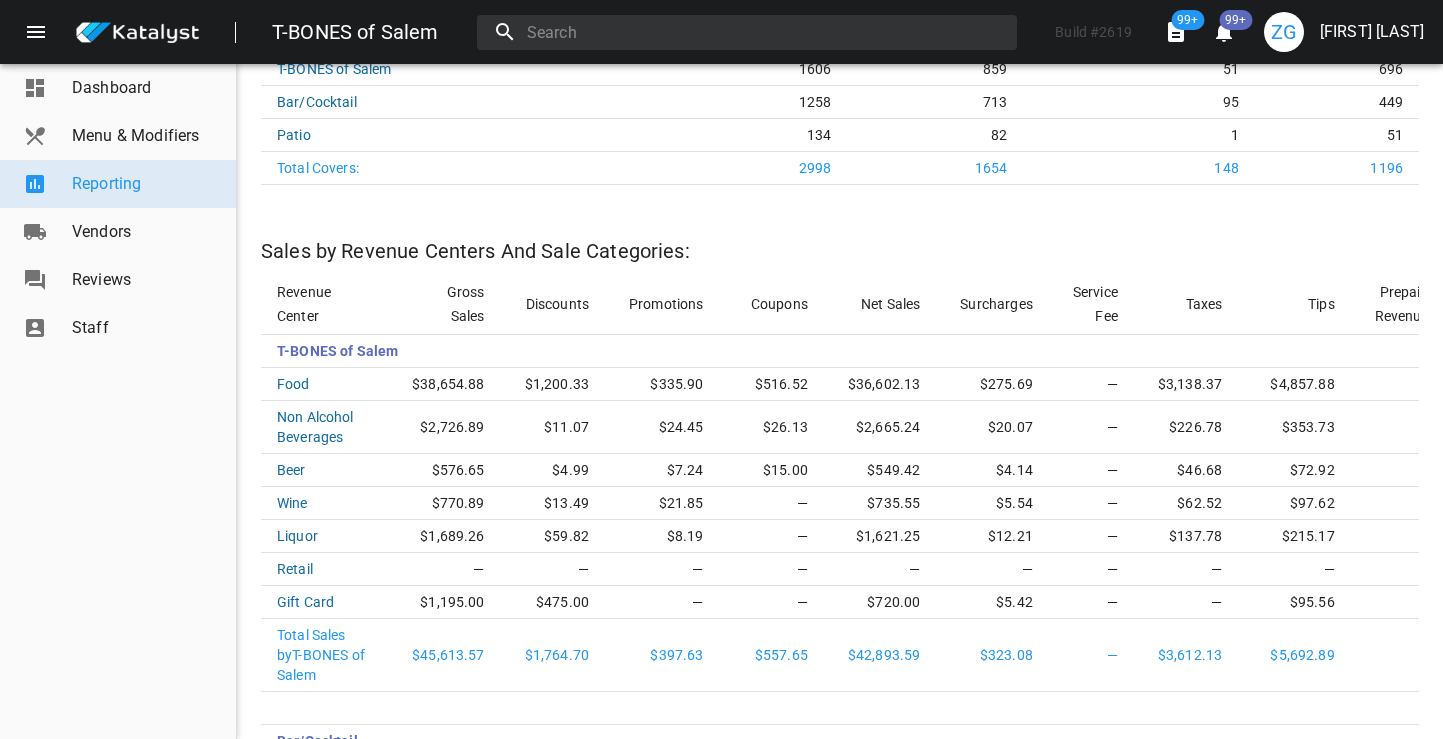 scroll, scrollTop: 0, scrollLeft: 0, axis: both 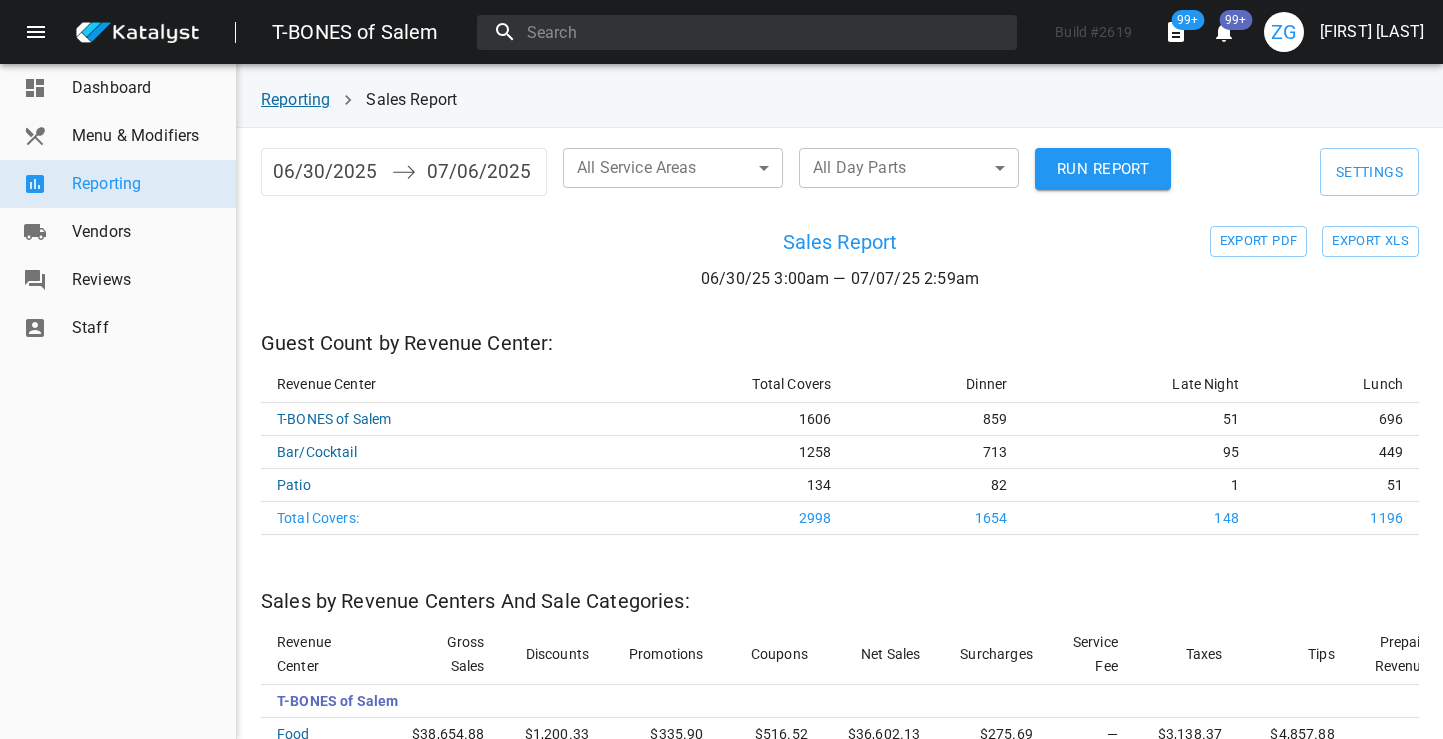 click on "Reporting" at bounding box center [295, 99] 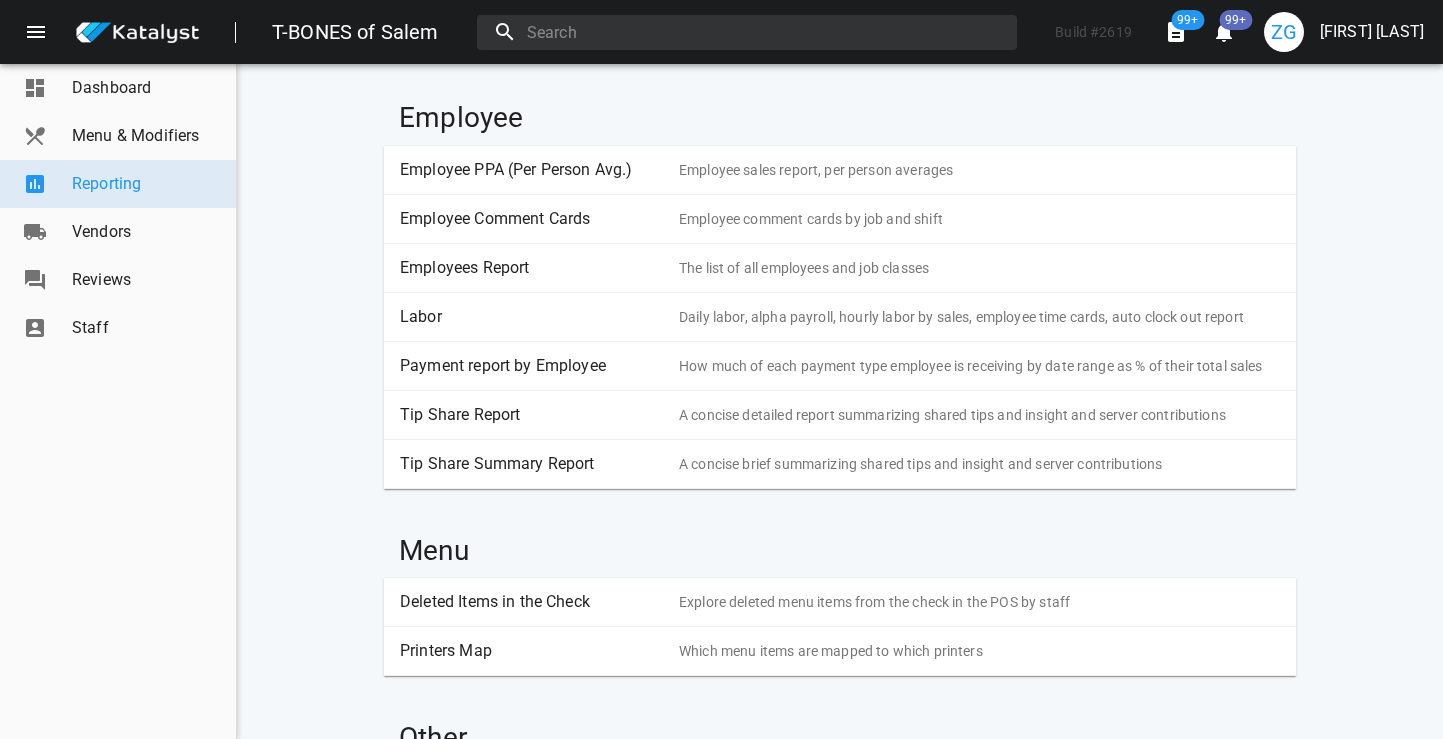scroll, scrollTop: 1429, scrollLeft: 0, axis: vertical 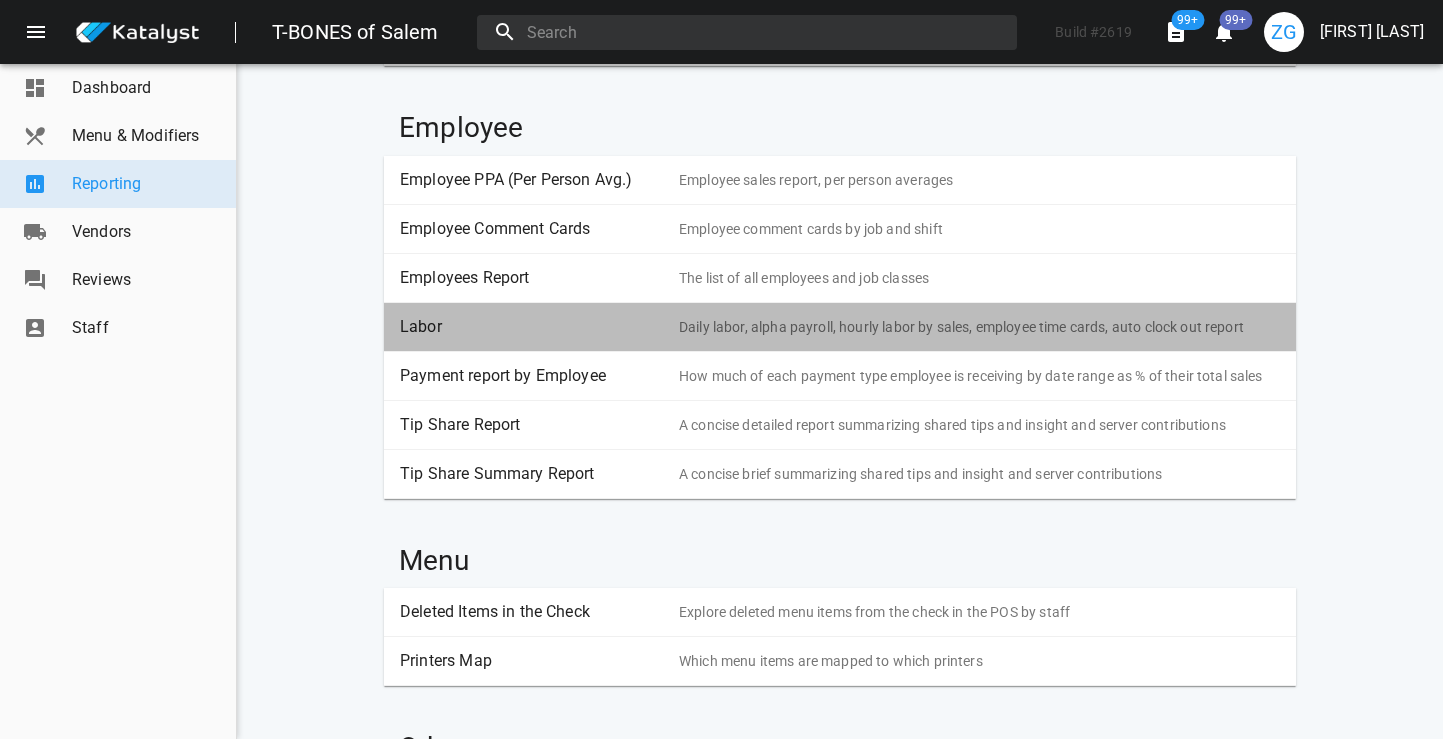 click on "Labor" at bounding box center [532, 327] 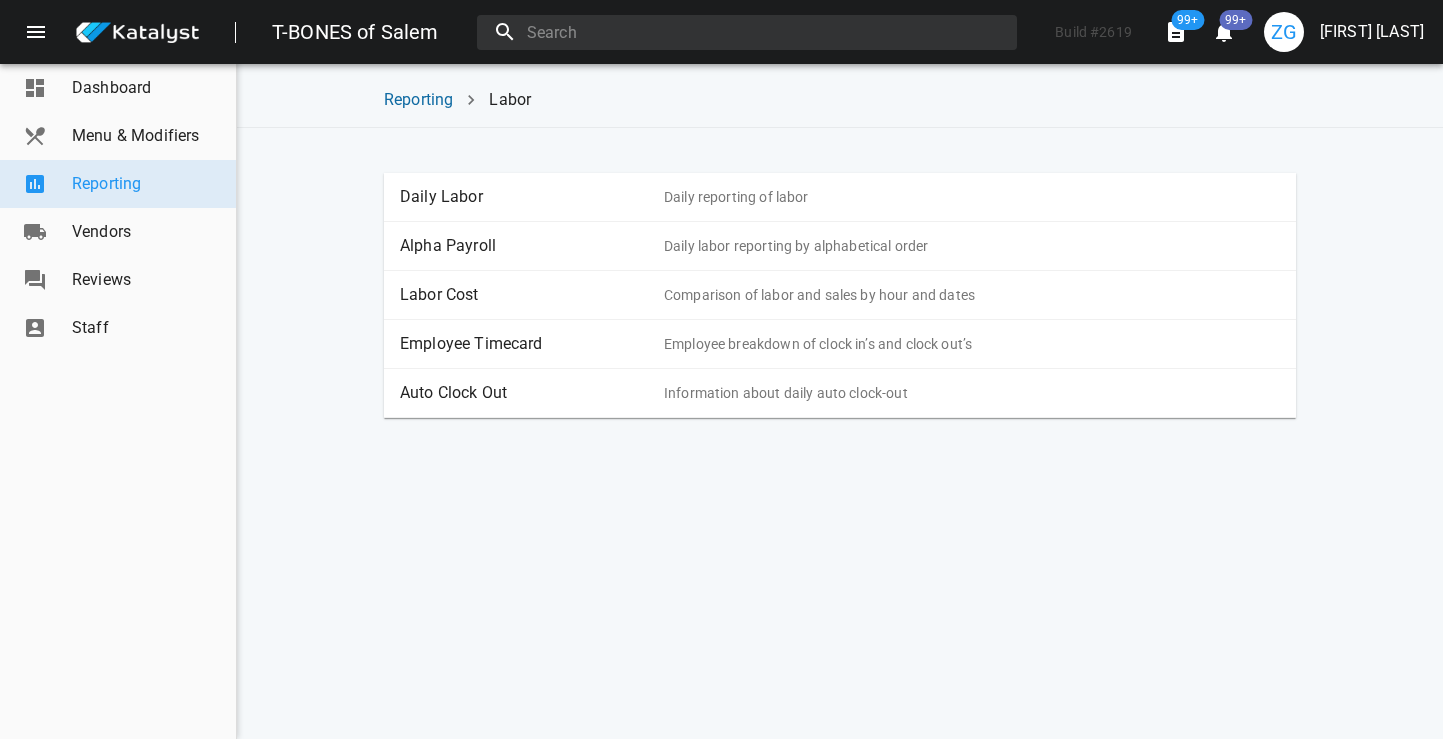 click on "Employee Timecard Employee breakdown of clock in’s and clock out’s" at bounding box center (840, 344) 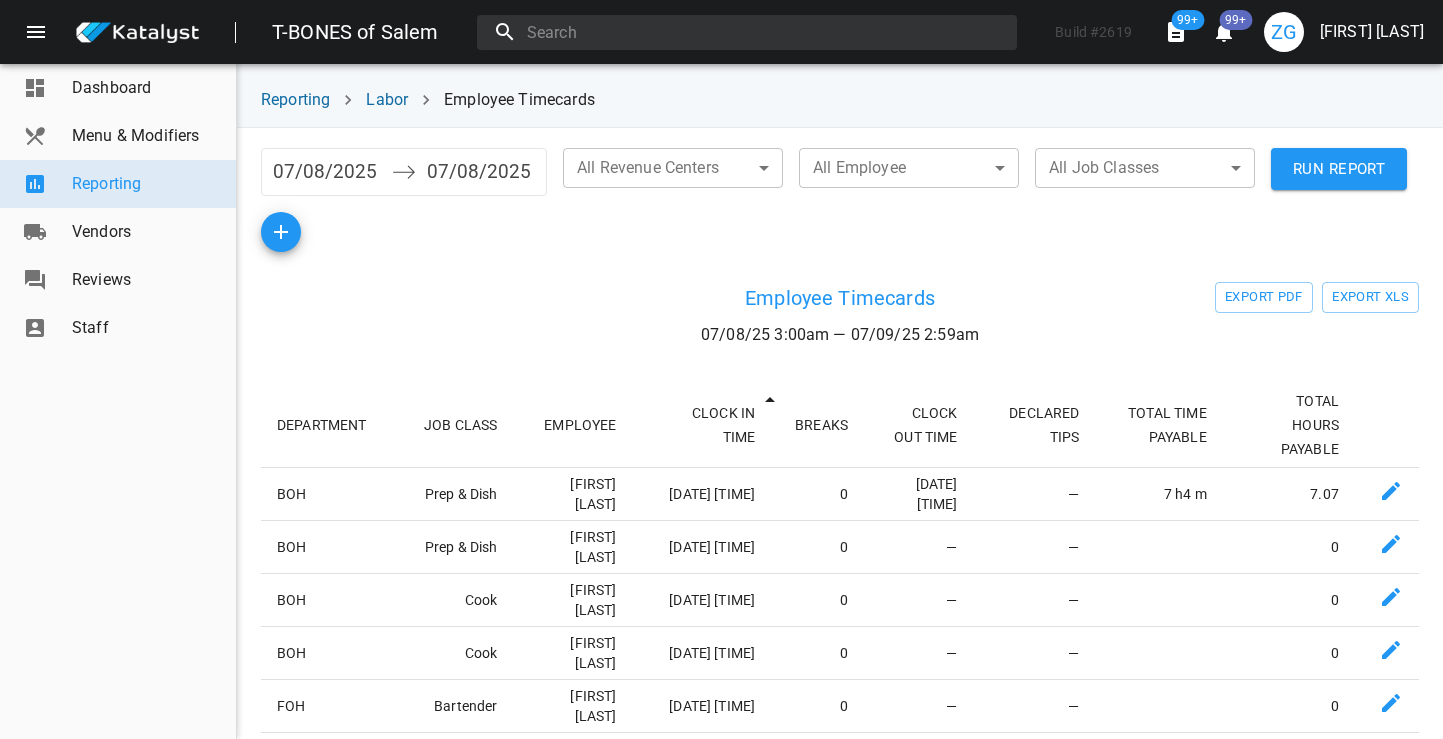 click on "07/08/2025" at bounding box center (327, 172) 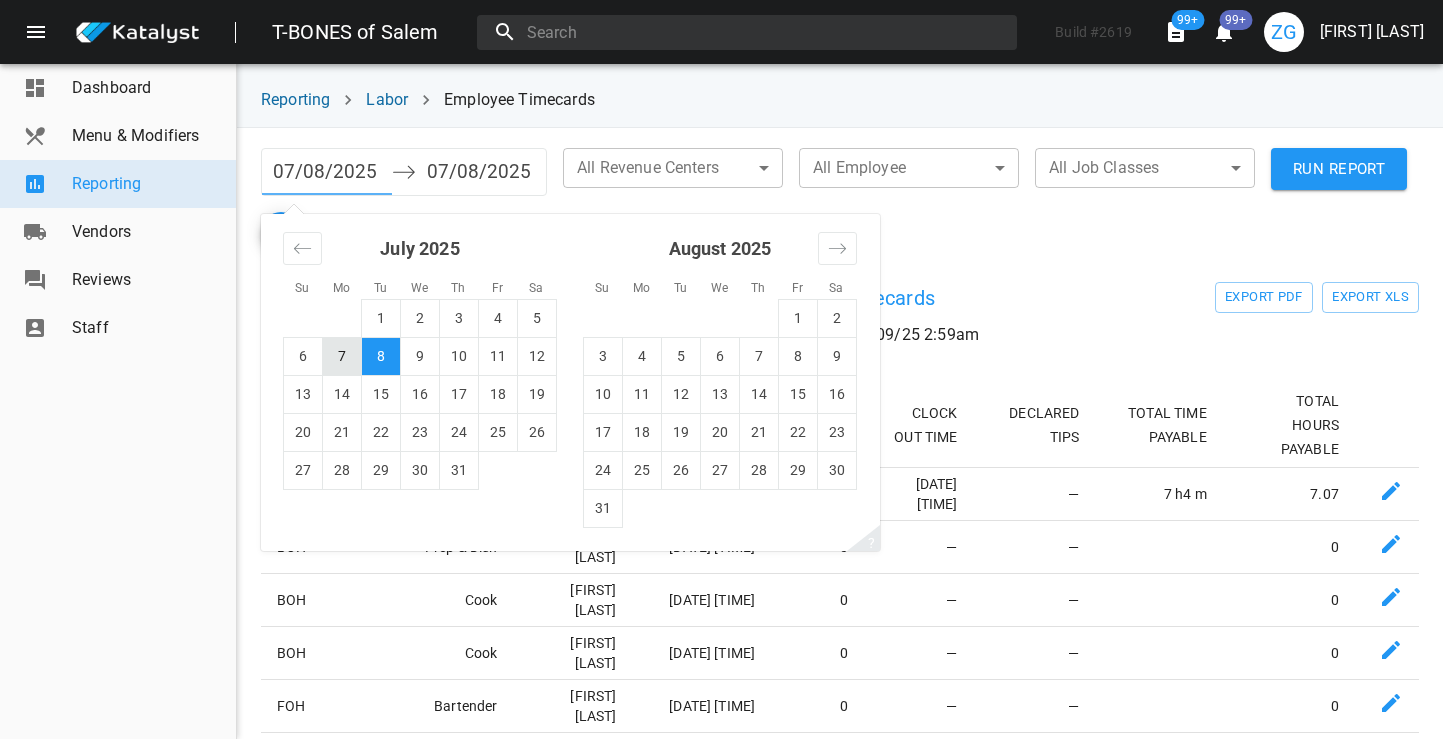 click on "7" at bounding box center [342, 356] 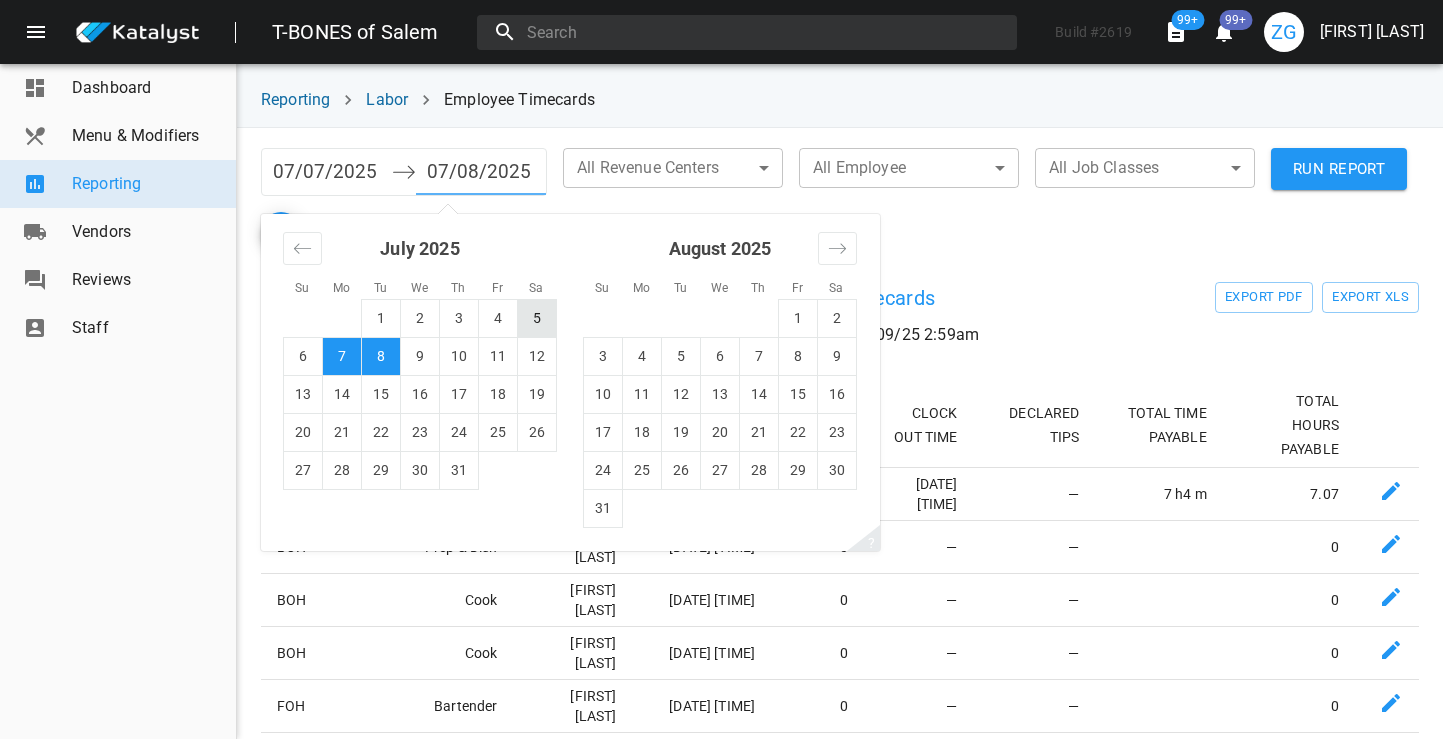 click on "5" at bounding box center (537, 318) 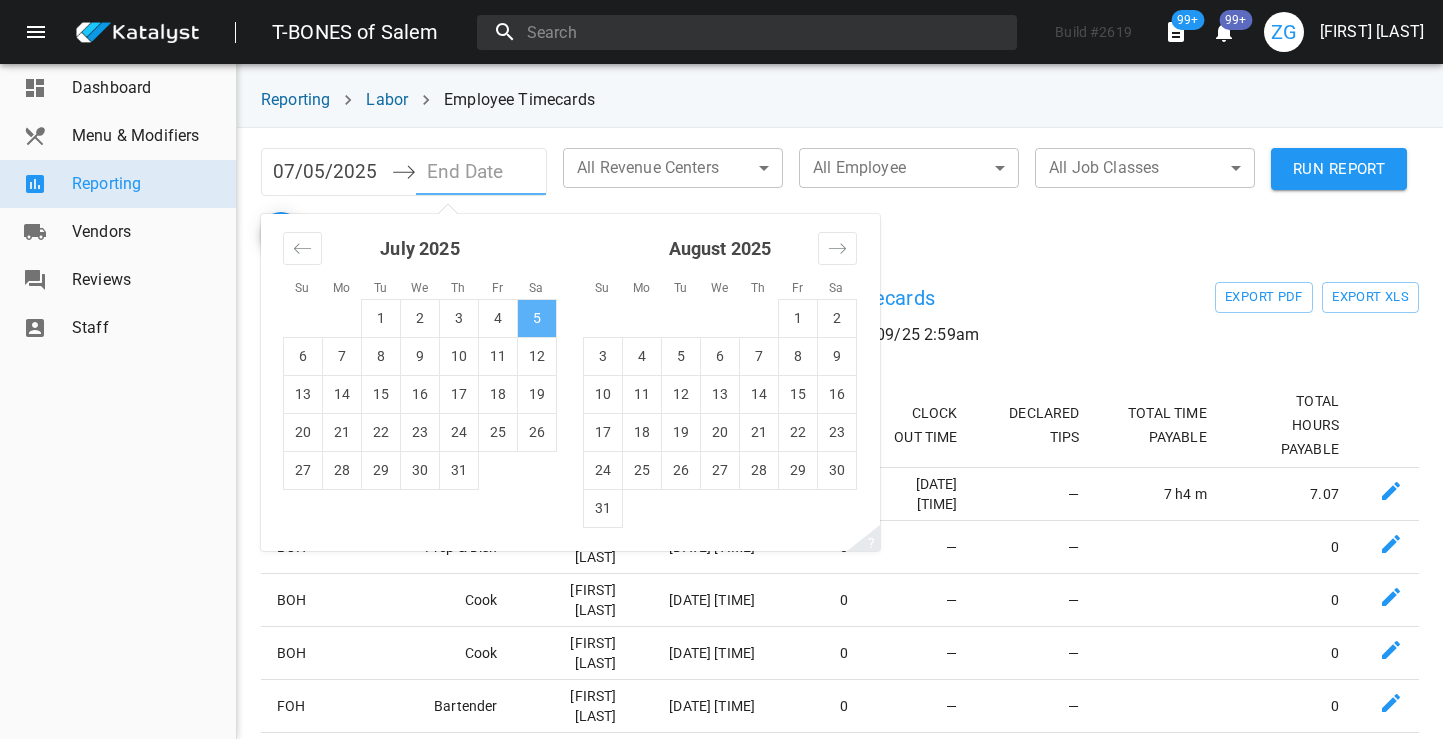 click on "5" at bounding box center (537, 318) 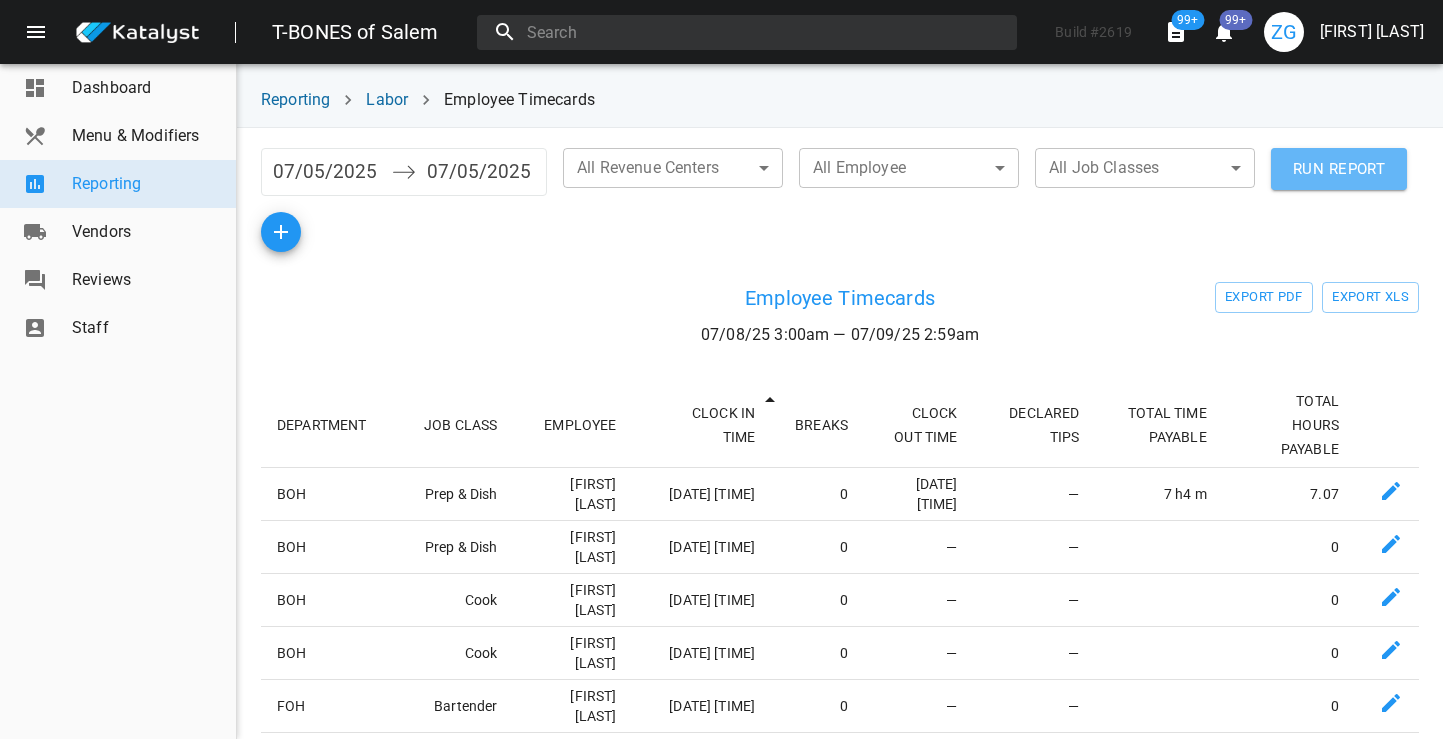 click on "RUN REPORT" at bounding box center [1339, 169] 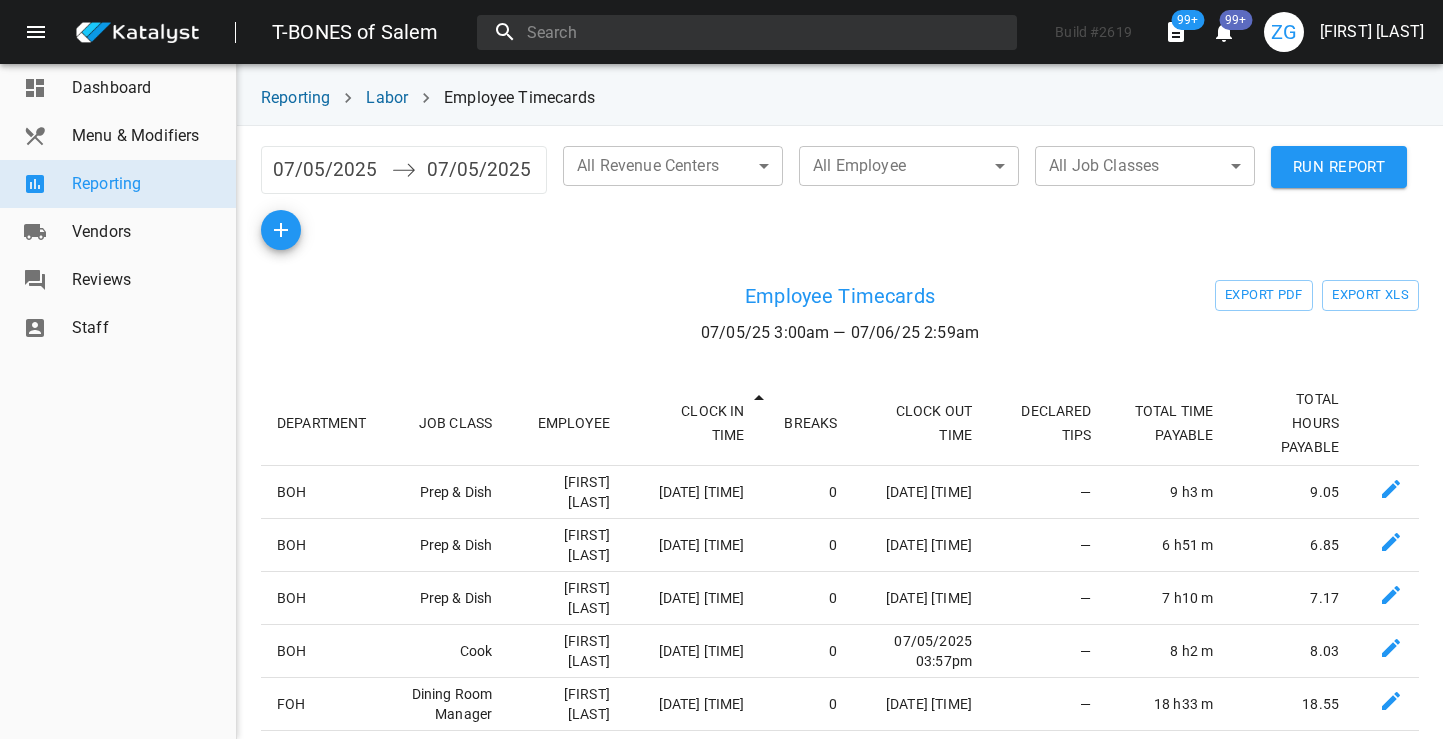 scroll, scrollTop: 0, scrollLeft: 0, axis: both 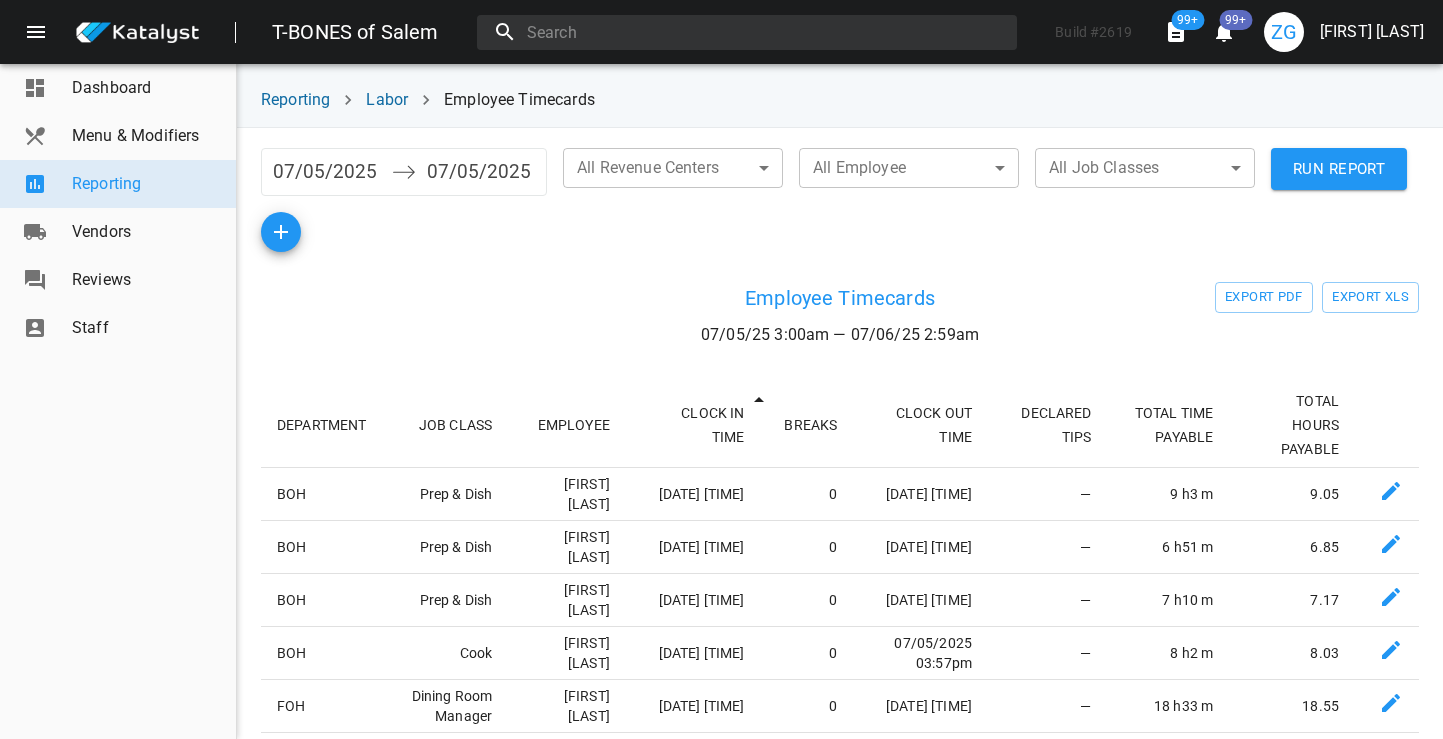click on "07/05/2025" at bounding box center (327, 172) 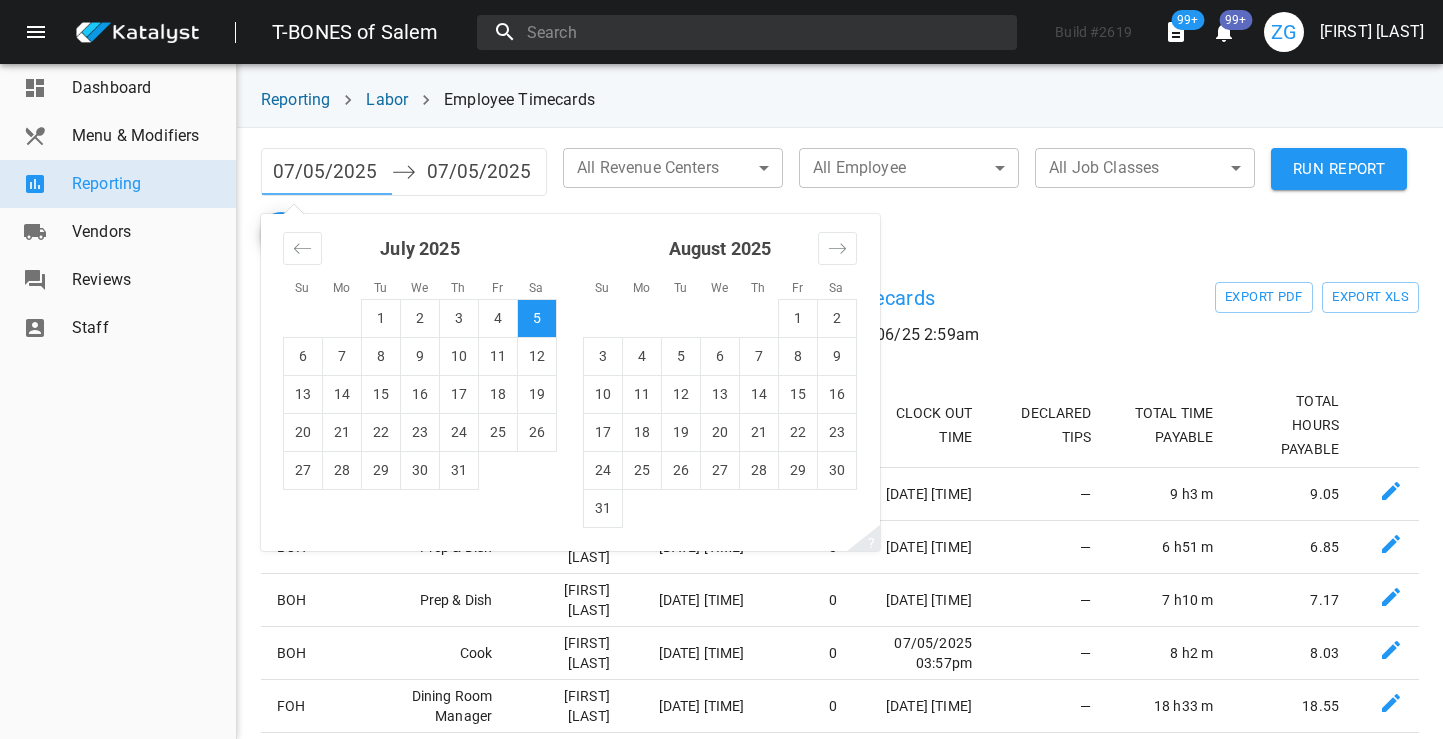 click on "07/05/2025" at bounding box center [327, 172] 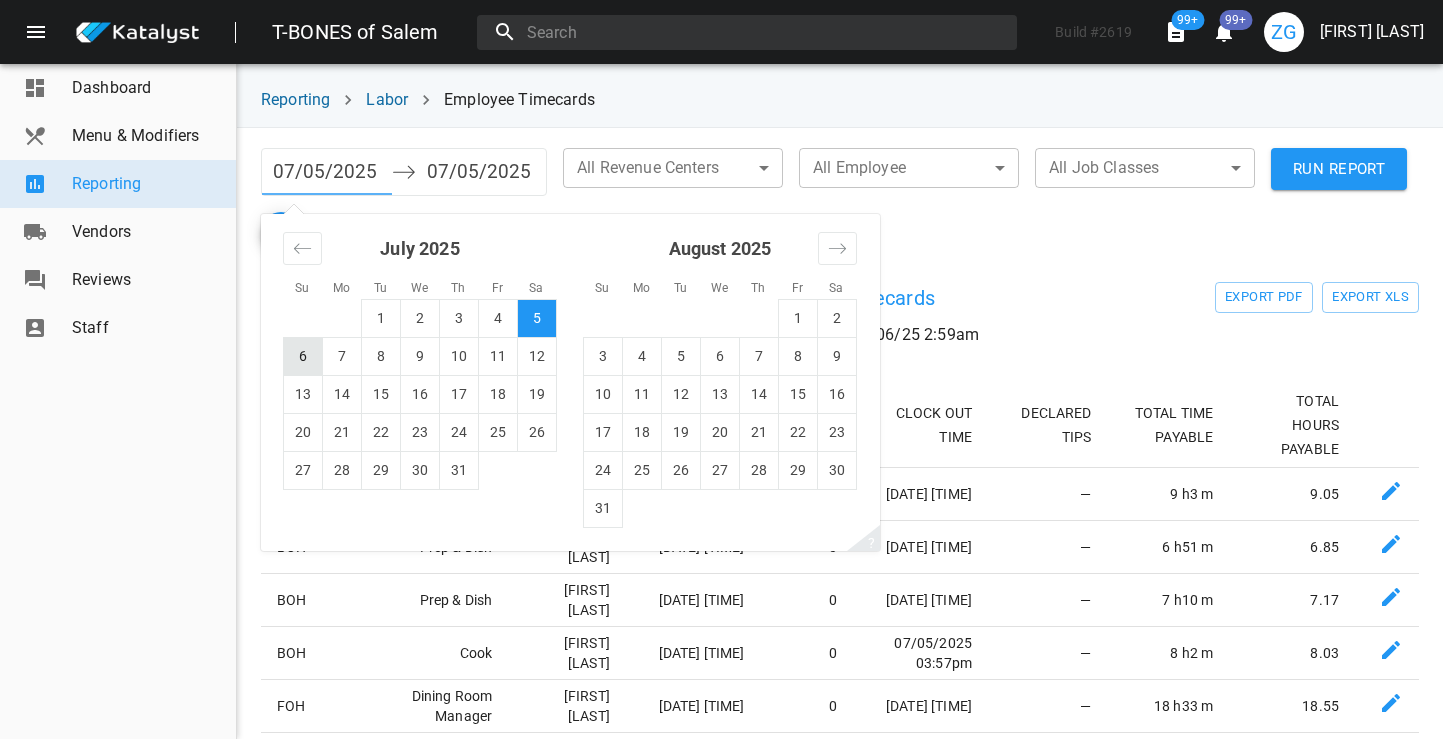 click on "6" at bounding box center (303, 356) 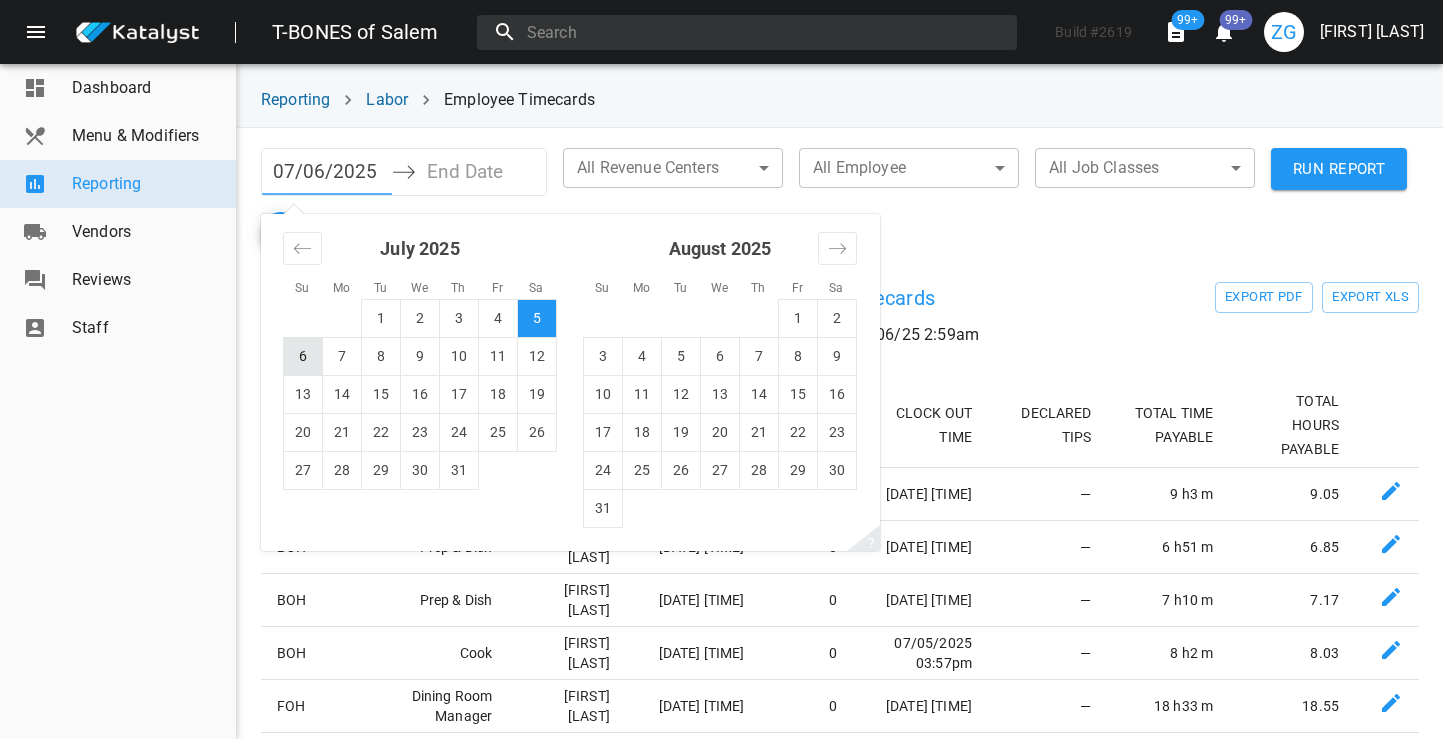 click on "6" at bounding box center [303, 356] 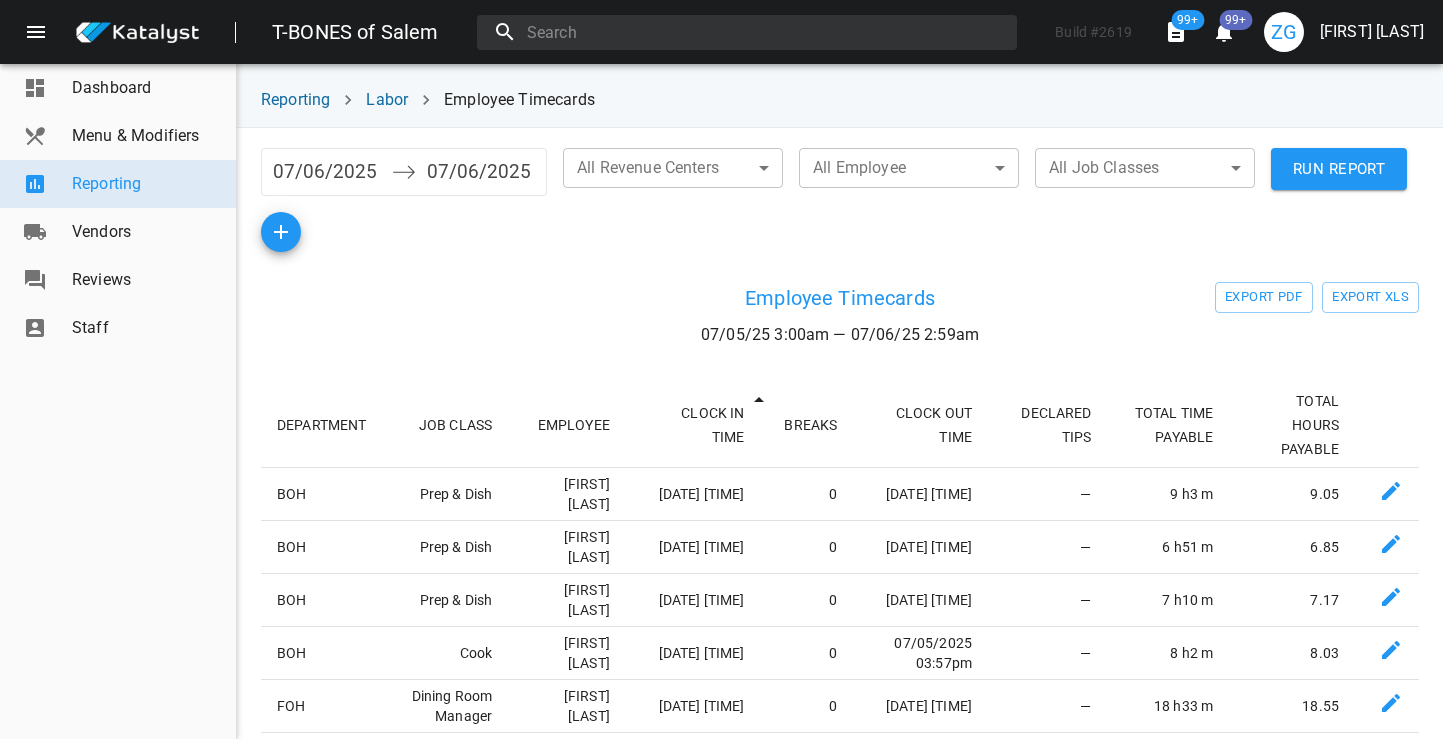 click on "All Job Classes" at bounding box center [1145, 172] 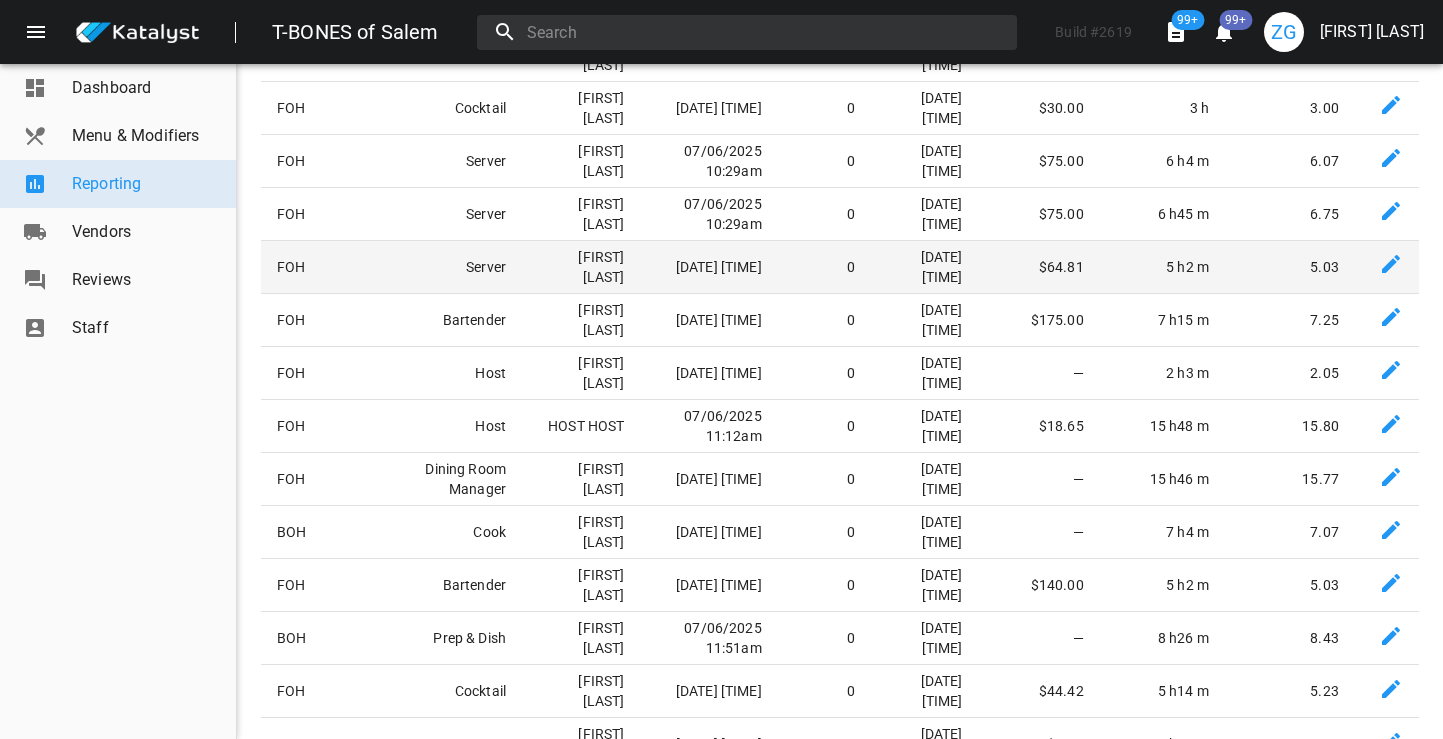 scroll, scrollTop: 0, scrollLeft: 0, axis: both 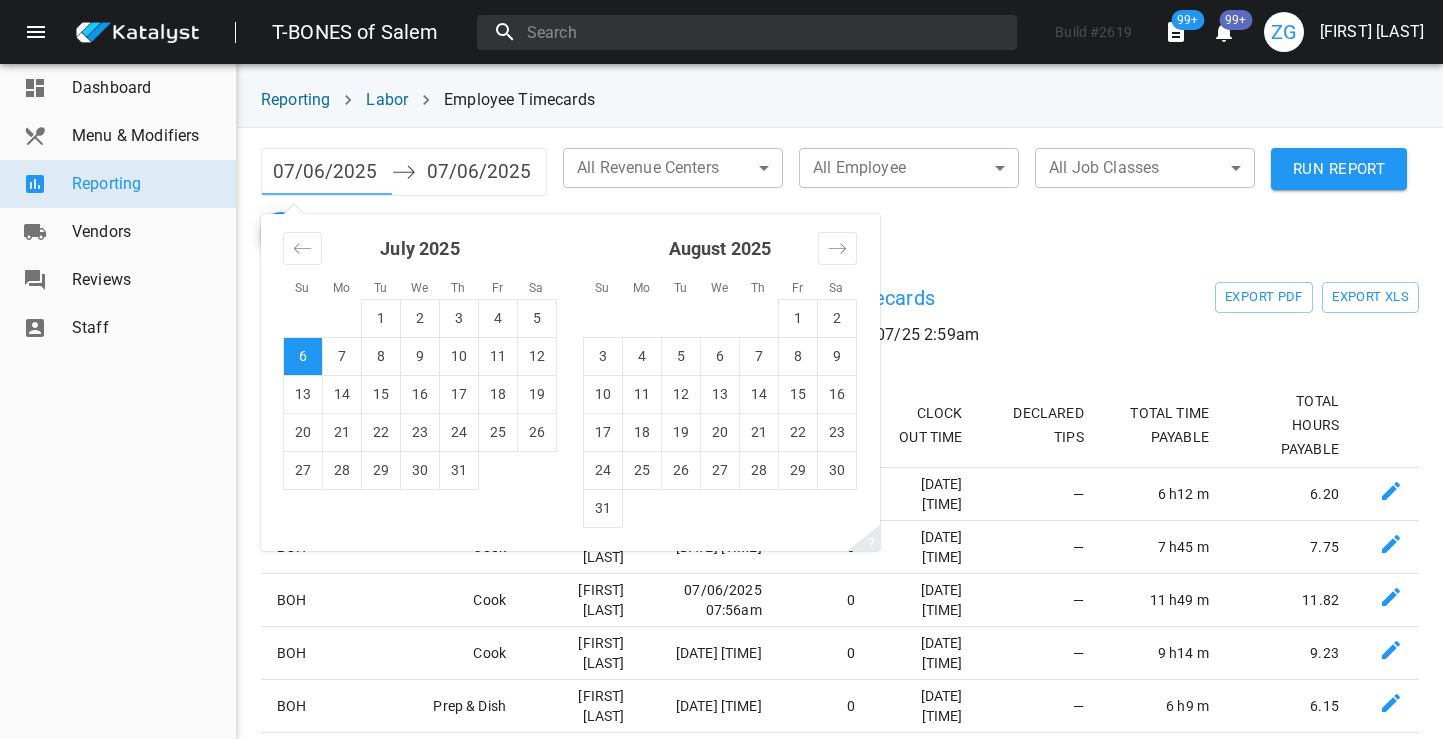 click on "07/06/2025" at bounding box center [327, 172] 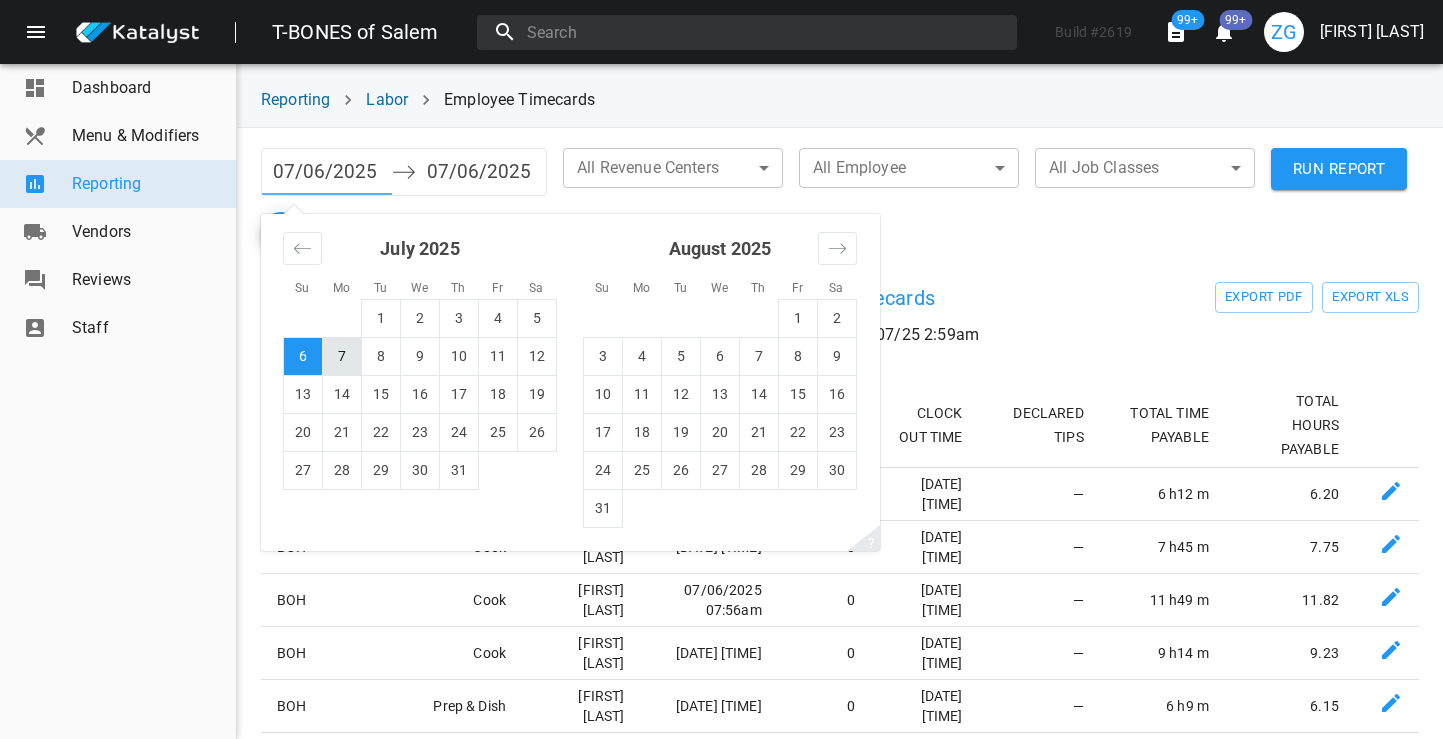 click on "7" at bounding box center (342, 356) 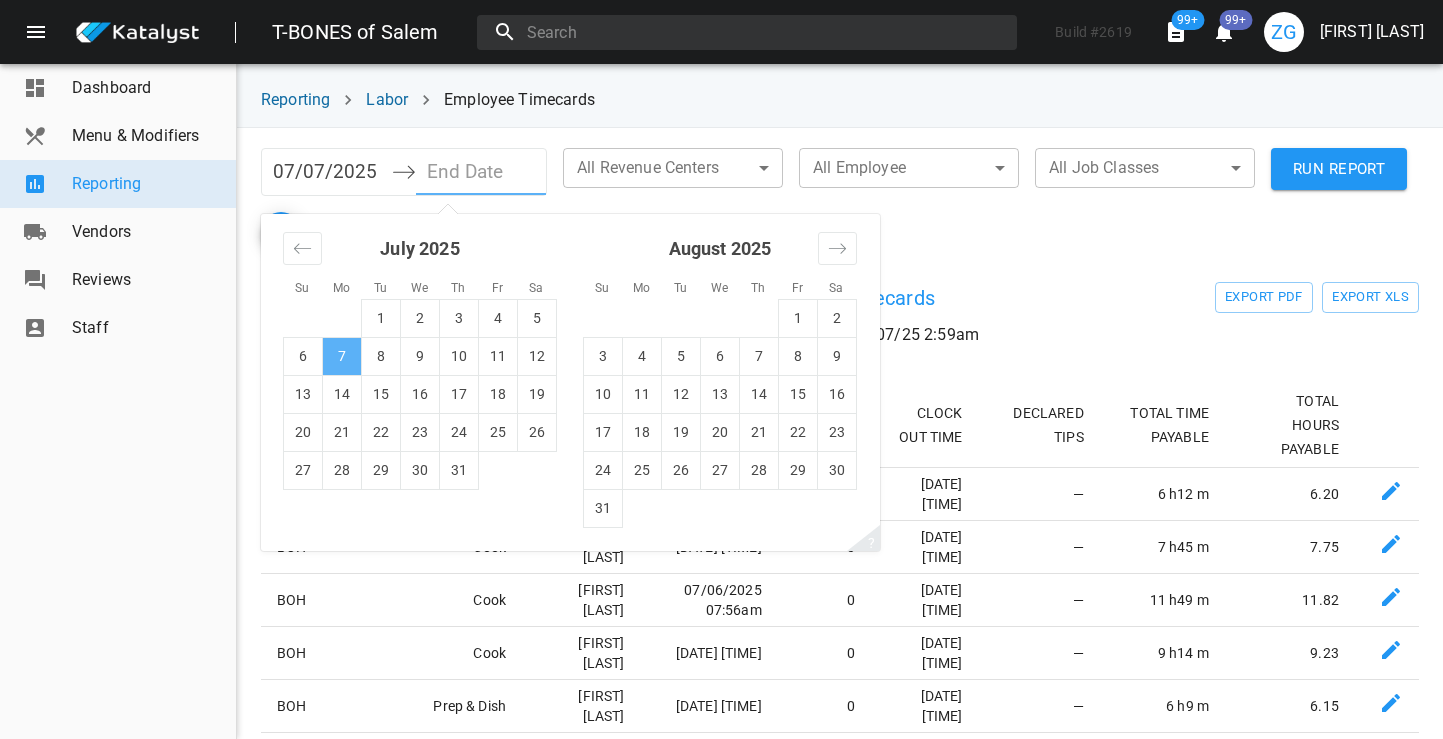 click on "7" at bounding box center [342, 356] 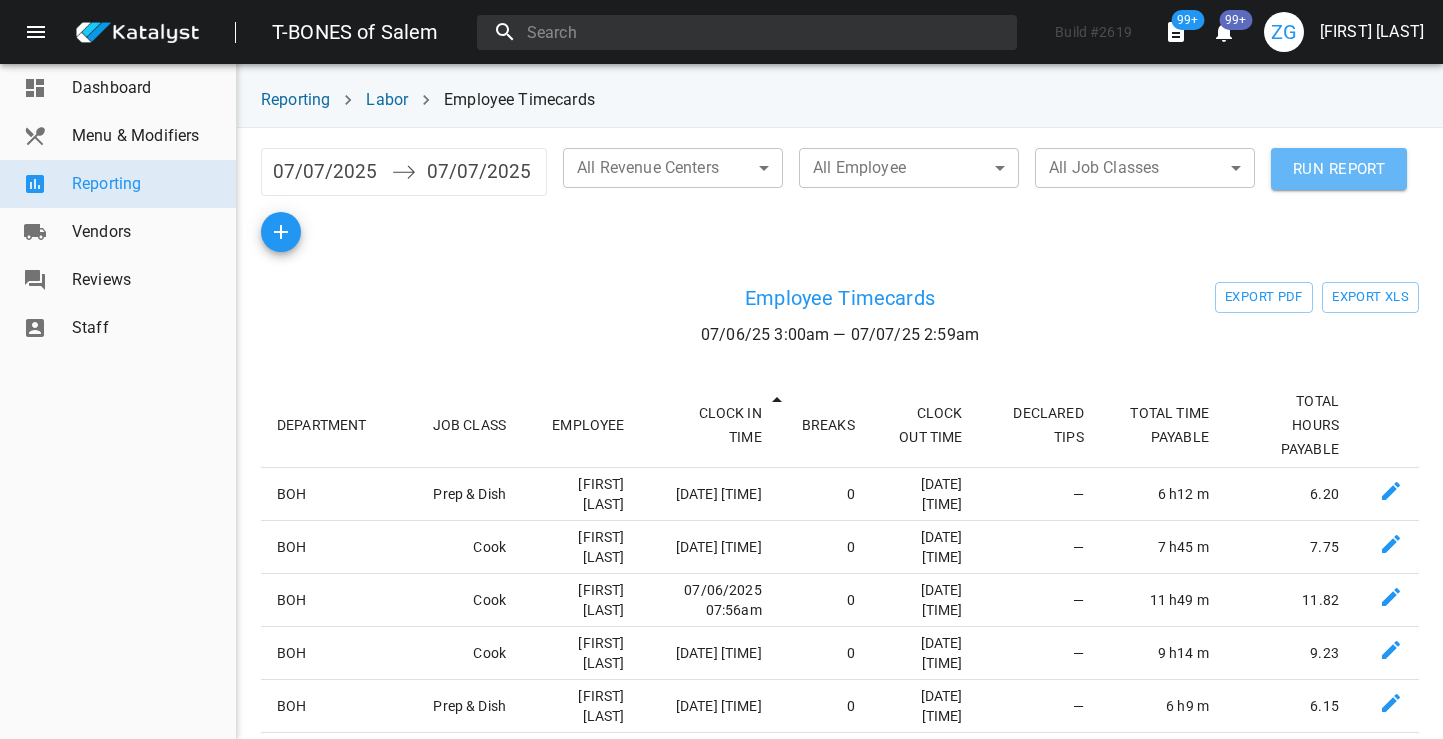 click on "RUN REPORT" at bounding box center (1339, 169) 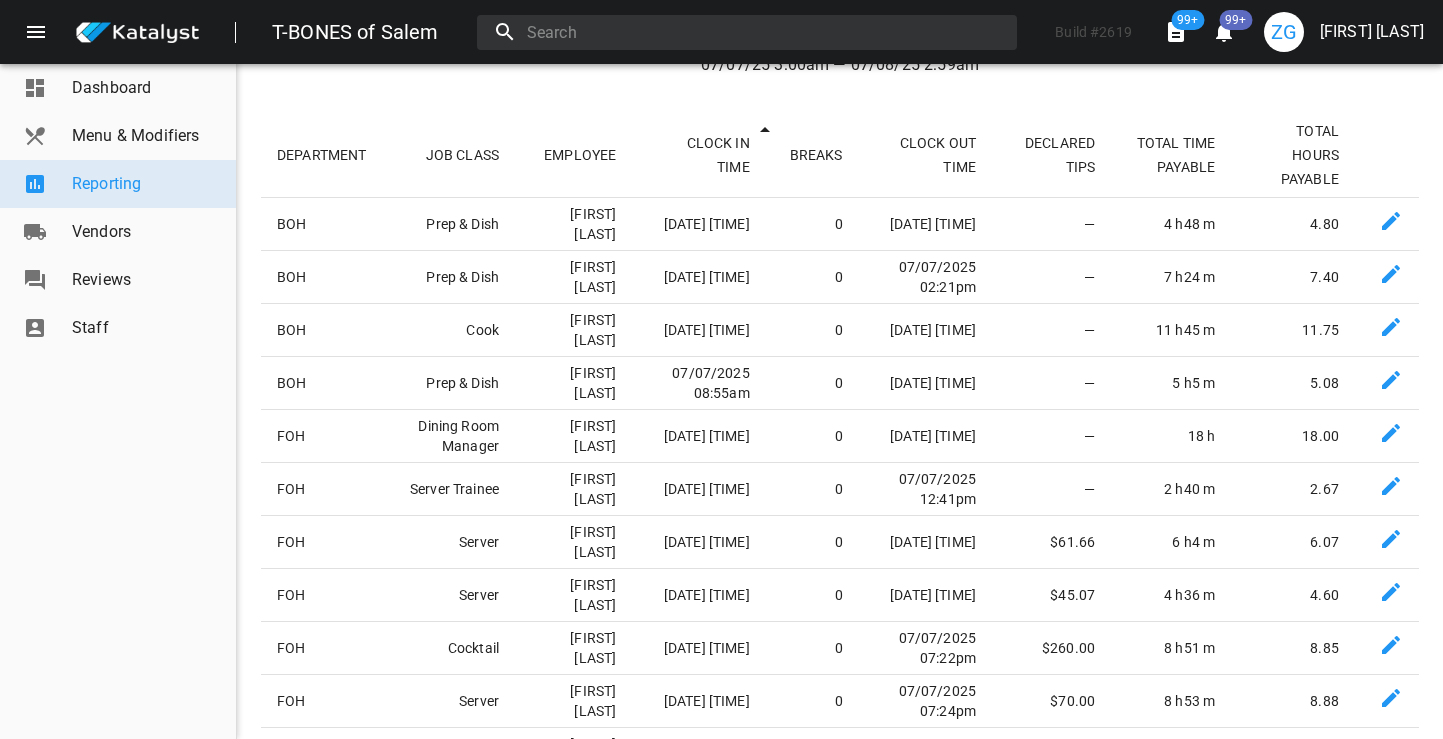 scroll, scrollTop: 0, scrollLeft: 0, axis: both 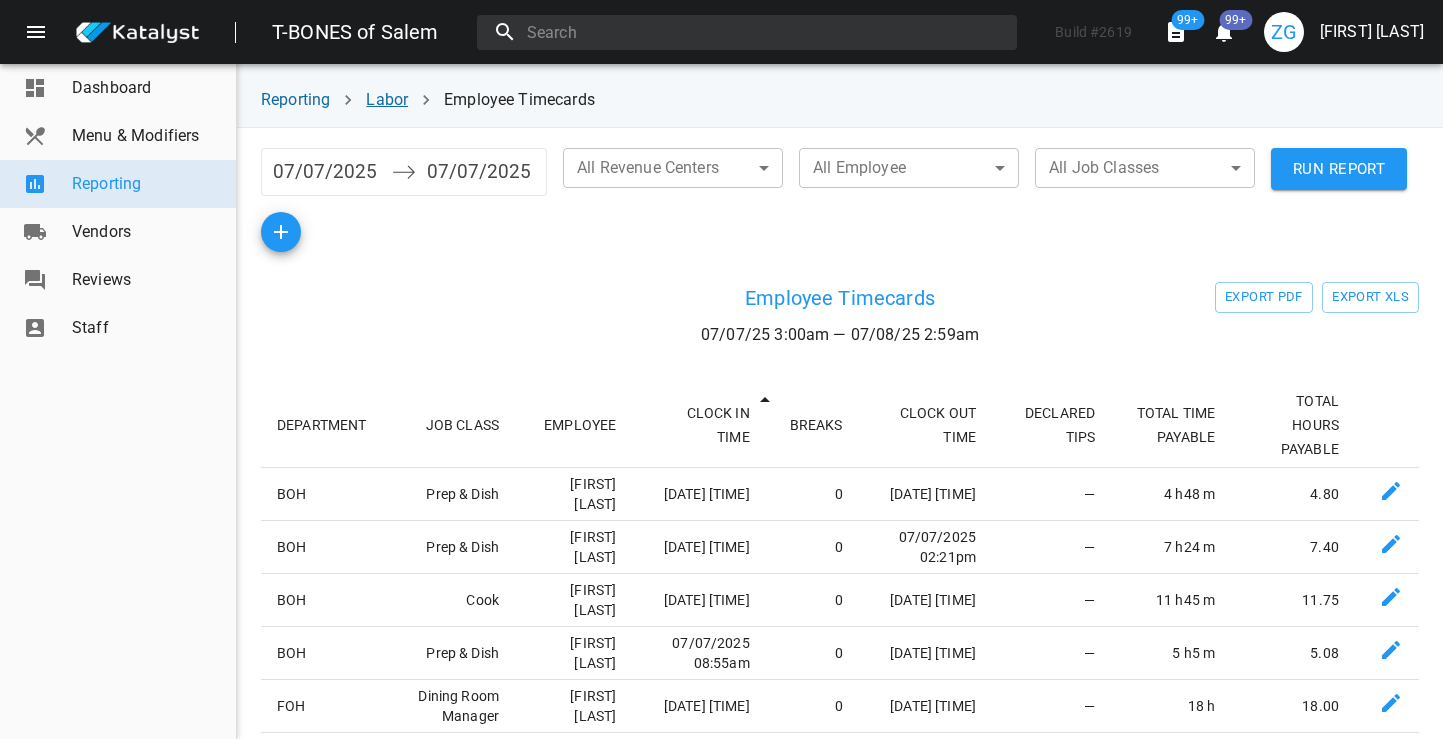 click on "Labor" at bounding box center [387, 99] 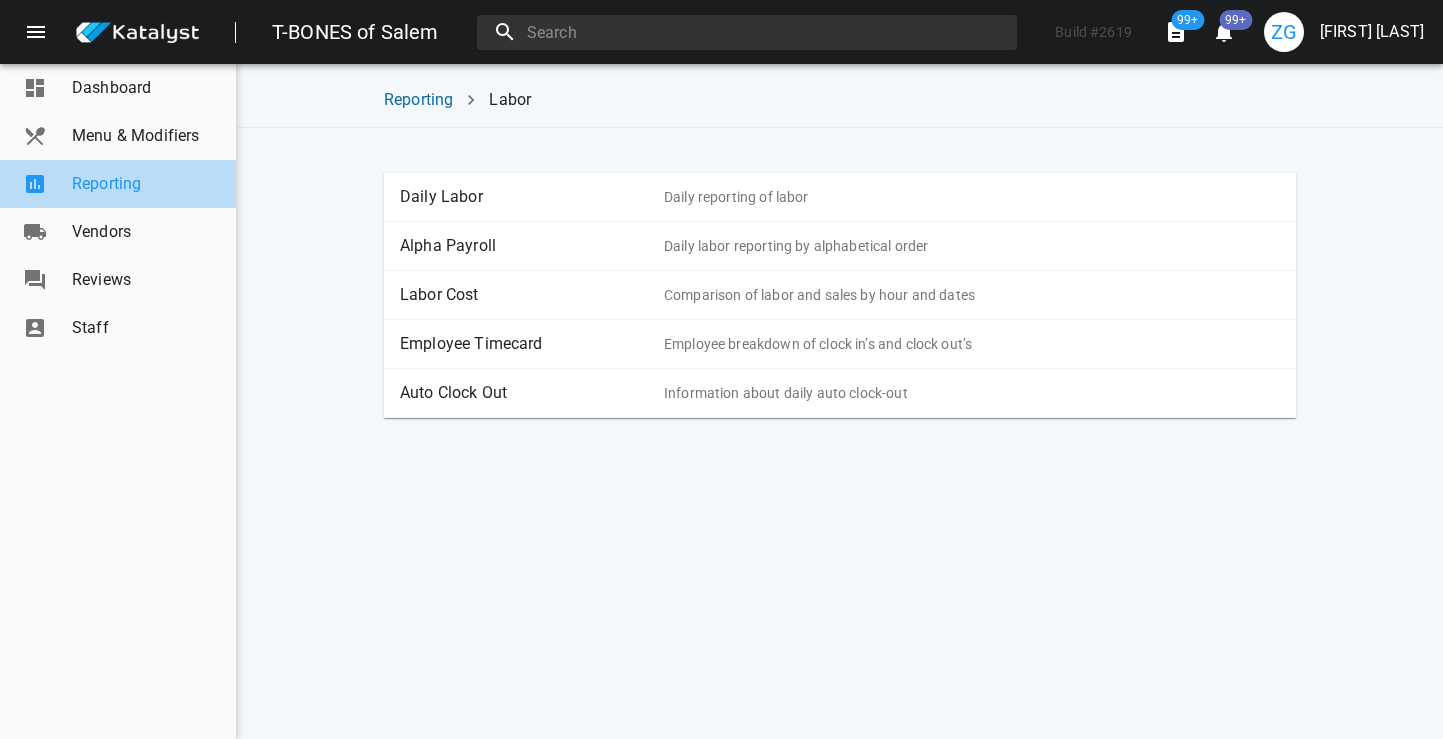 click on "Reporting" at bounding box center (146, 184) 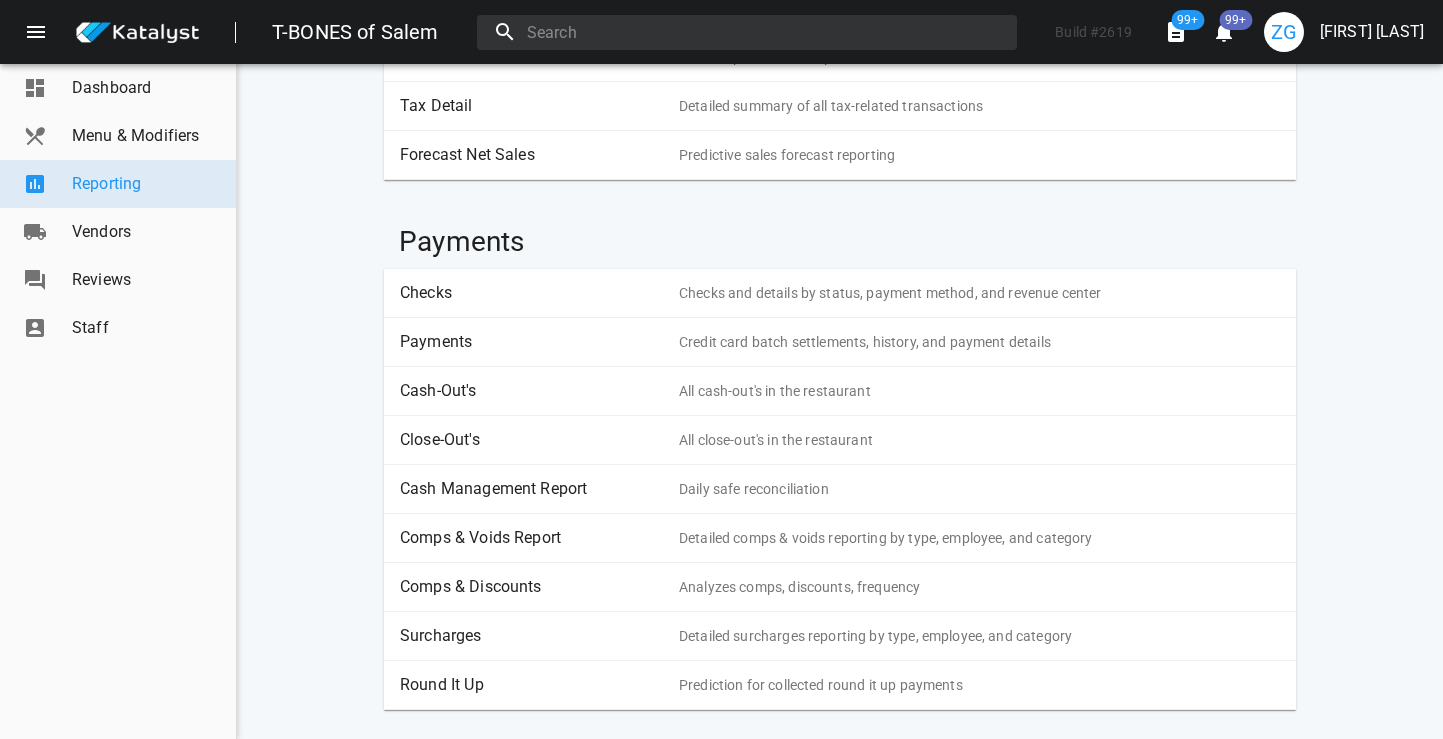 scroll, scrollTop: 311, scrollLeft: 0, axis: vertical 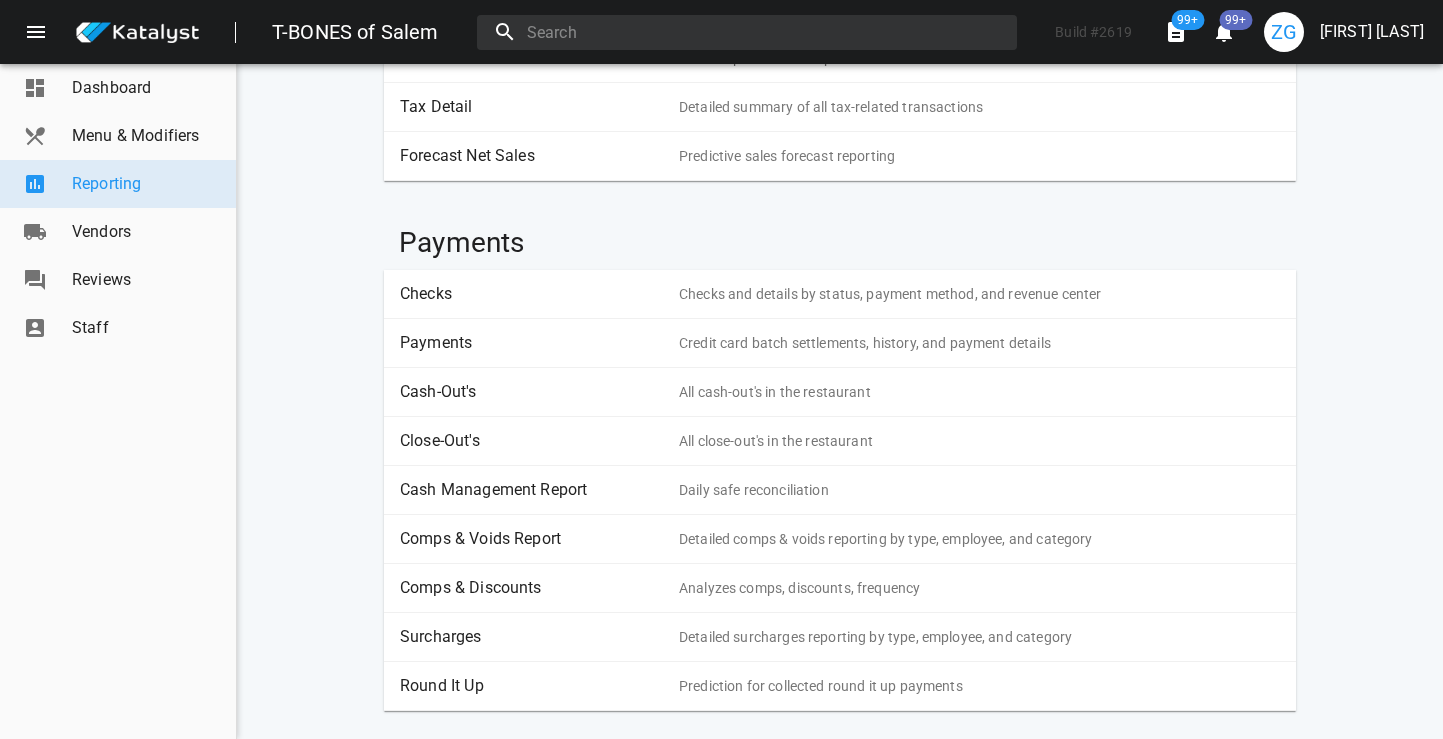 click on "Reporting Get reports by email Sales Sales Report Sales report by date and range Daily Sales & Payments Report Overview of daily sales and payment activities Prior Period Recap Prior period recap report Product Mix Detailed product mix report with stacked bar and bubble chart view Tax Detail Detailed summary of all tax-related transactions Forecast Net Sales Predictive sales forecast reporting Payments Checks Checks and details by status, payment method, and revenue center Payments Credit card batch settlements, history, and payment details Cash-Out's All cash-out's in the restaurant Close-Out's All close-out's in the restaurant Cash Management Report Daily safe reconciliation Comps & Voids Report Detailed comps & voids reporting by type, employee, and category Comps & Discounts Analyzes comps, discounts, frequency Surcharges Detailed surcharges reporting by type, employee, and category Round It Up Prediction for collected round it up payments Accounting iSiD Report Sales Report & Export Loyalty & Gift Cards" at bounding box center (840, 961) 